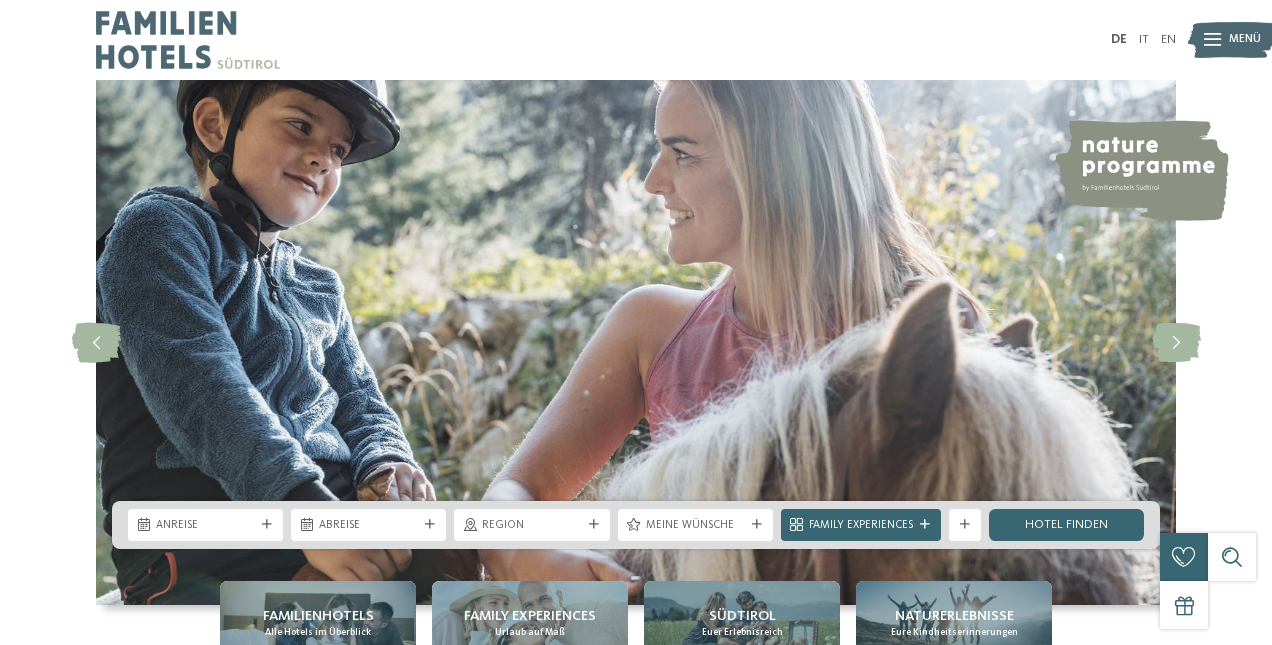 scroll, scrollTop: 0, scrollLeft: 0, axis: both 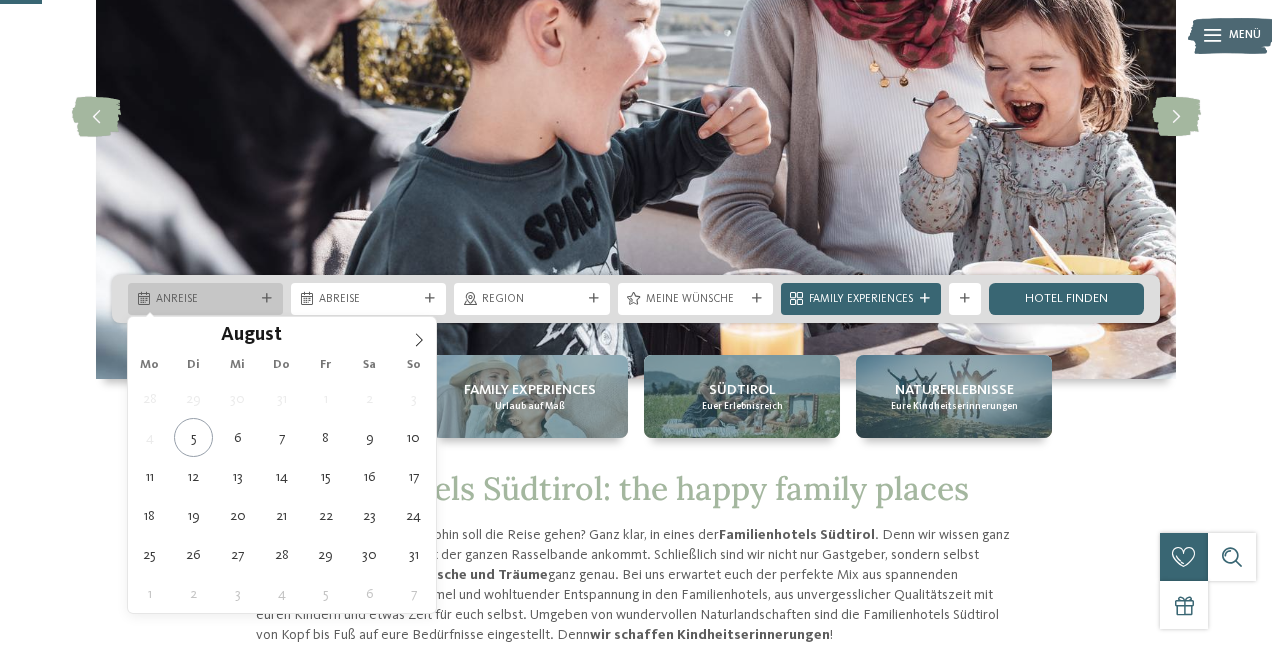 click at bounding box center [267, 299] 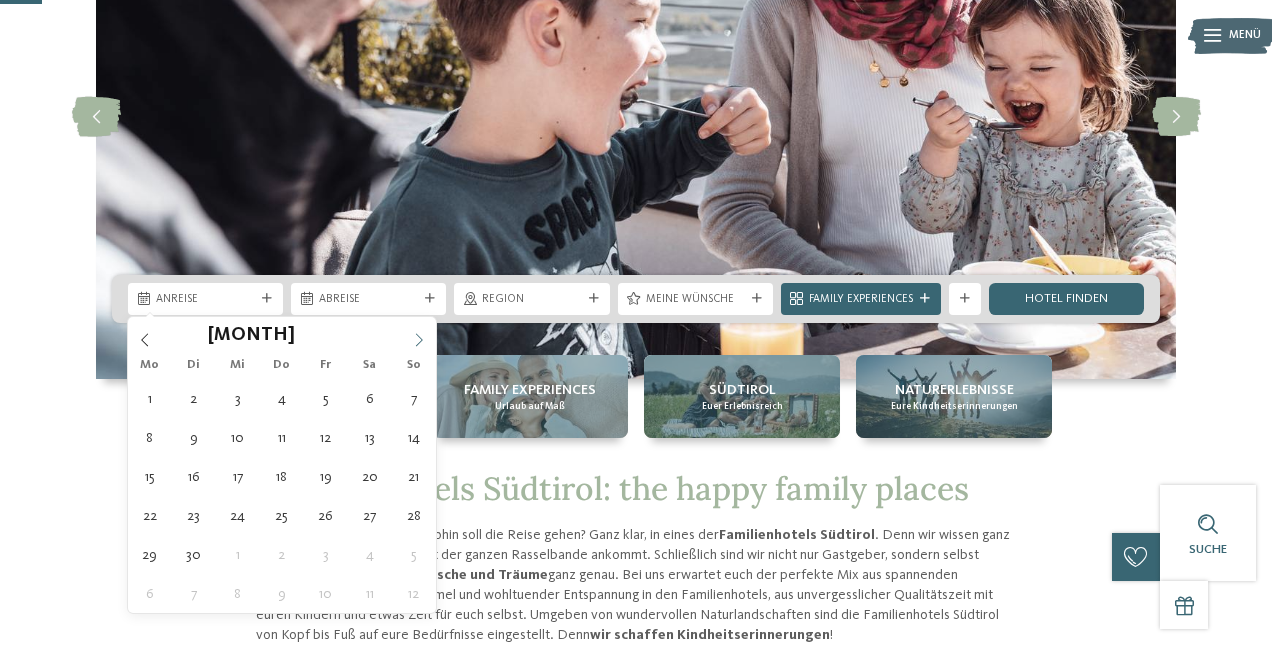 click 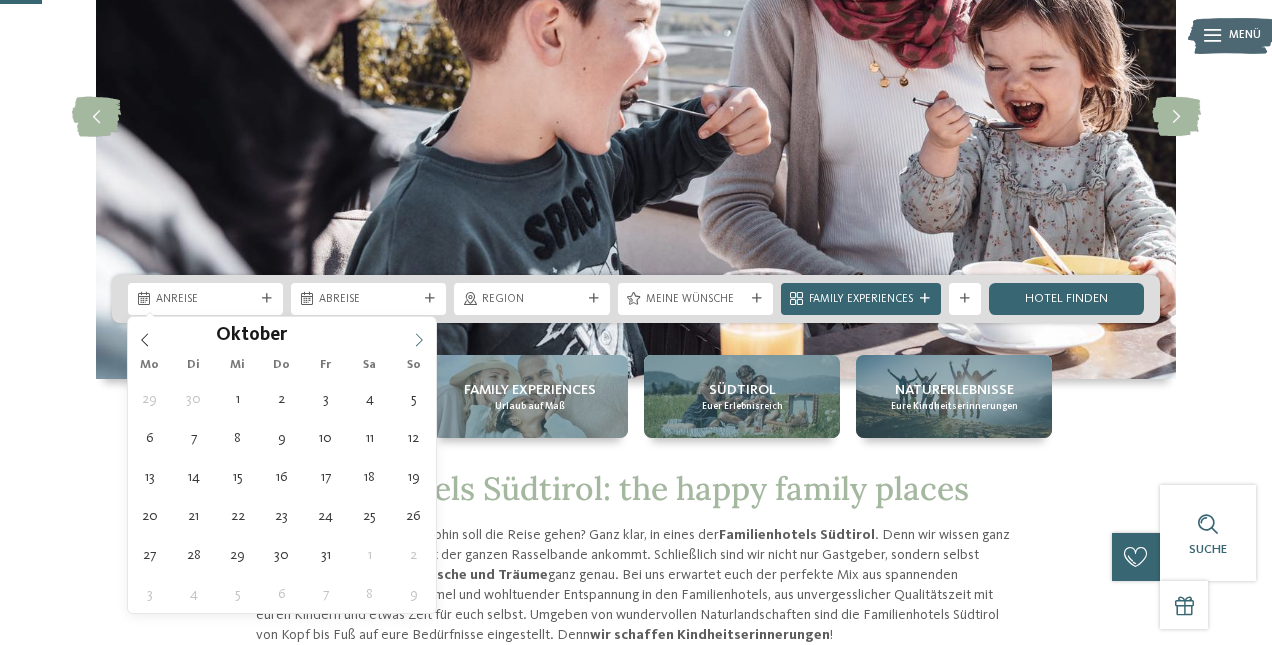 click 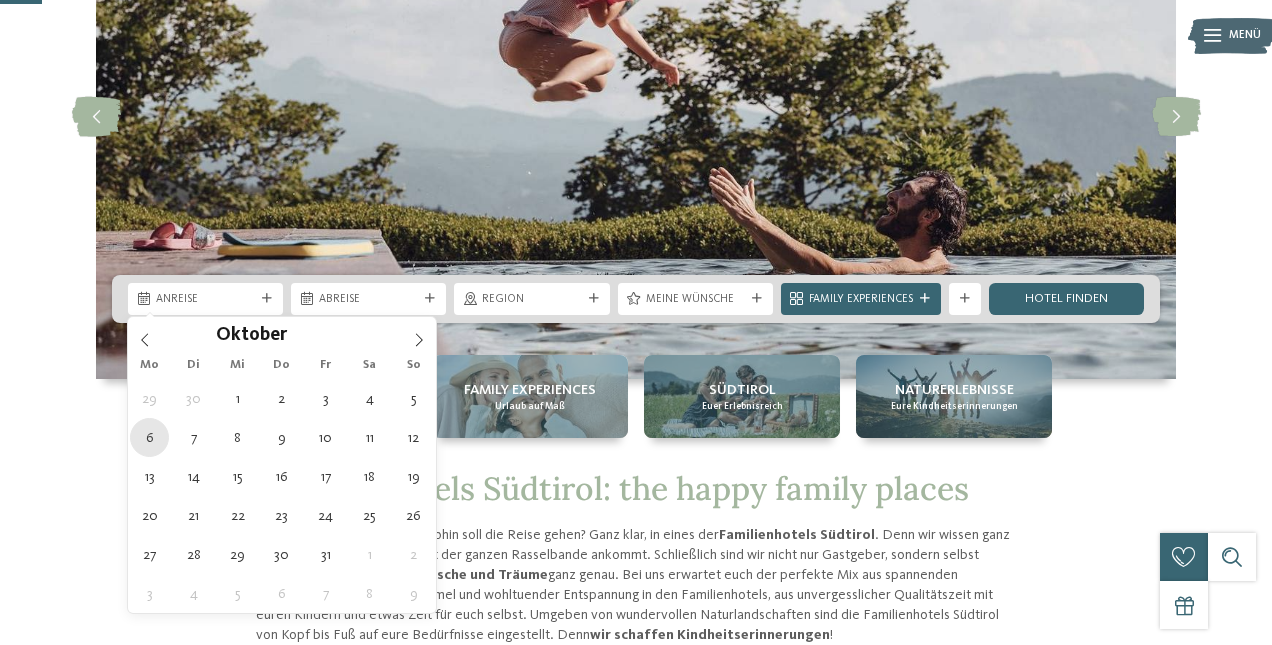 type on "06.10.2025" 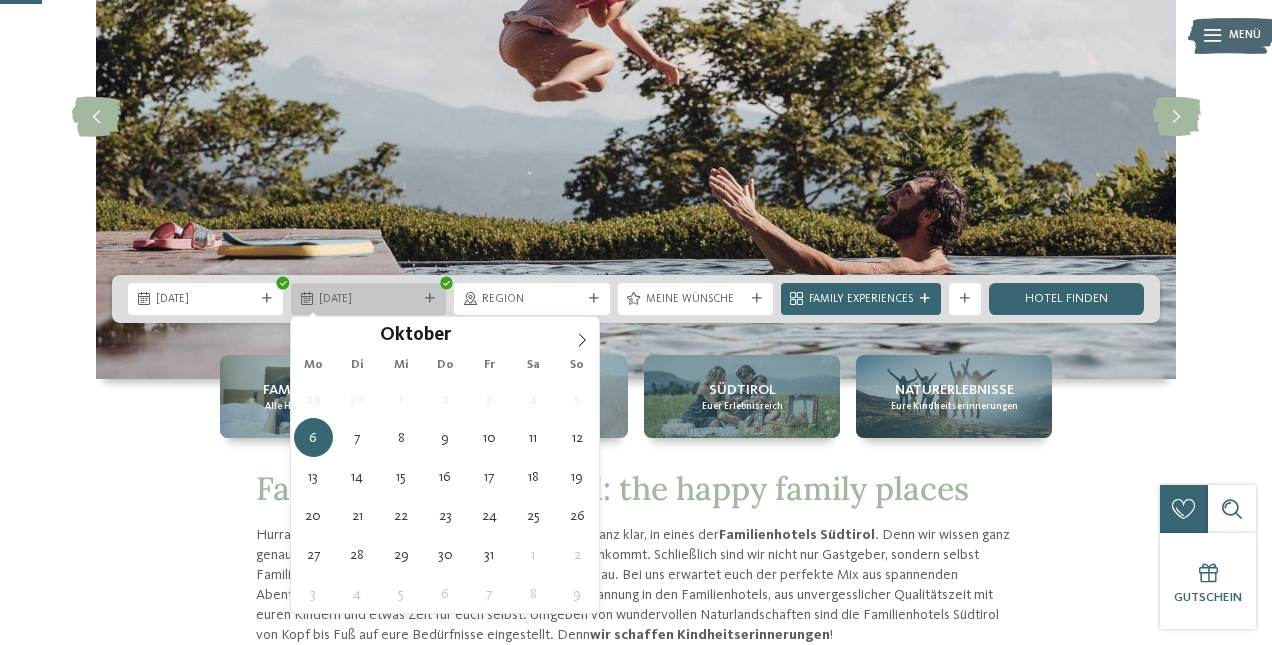 click on "06.10.2025" at bounding box center [368, 300] 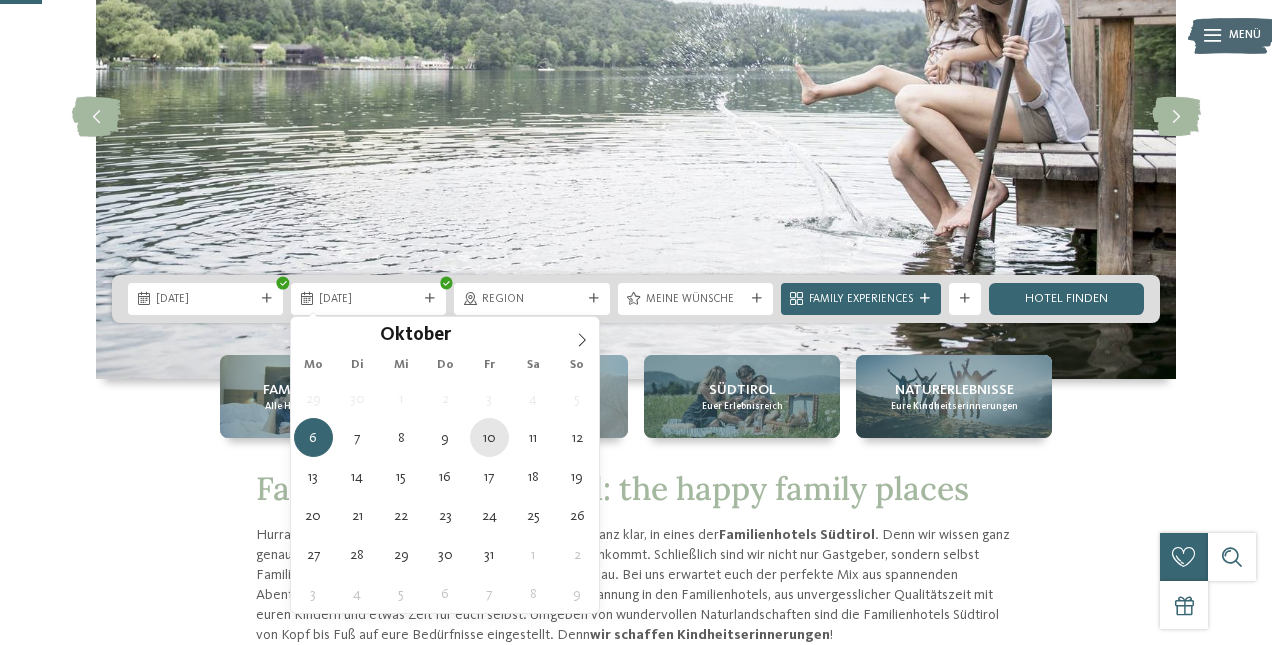 type on "10.10.2025" 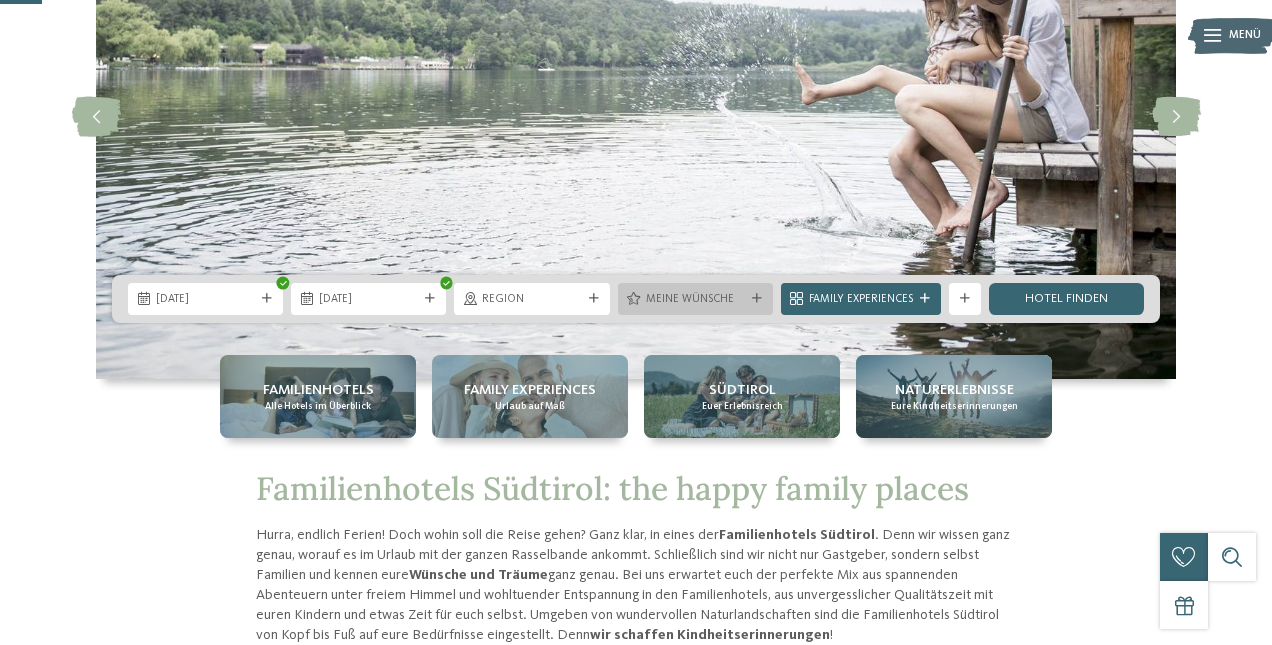 click on "Meine Wünsche" at bounding box center (695, 300) 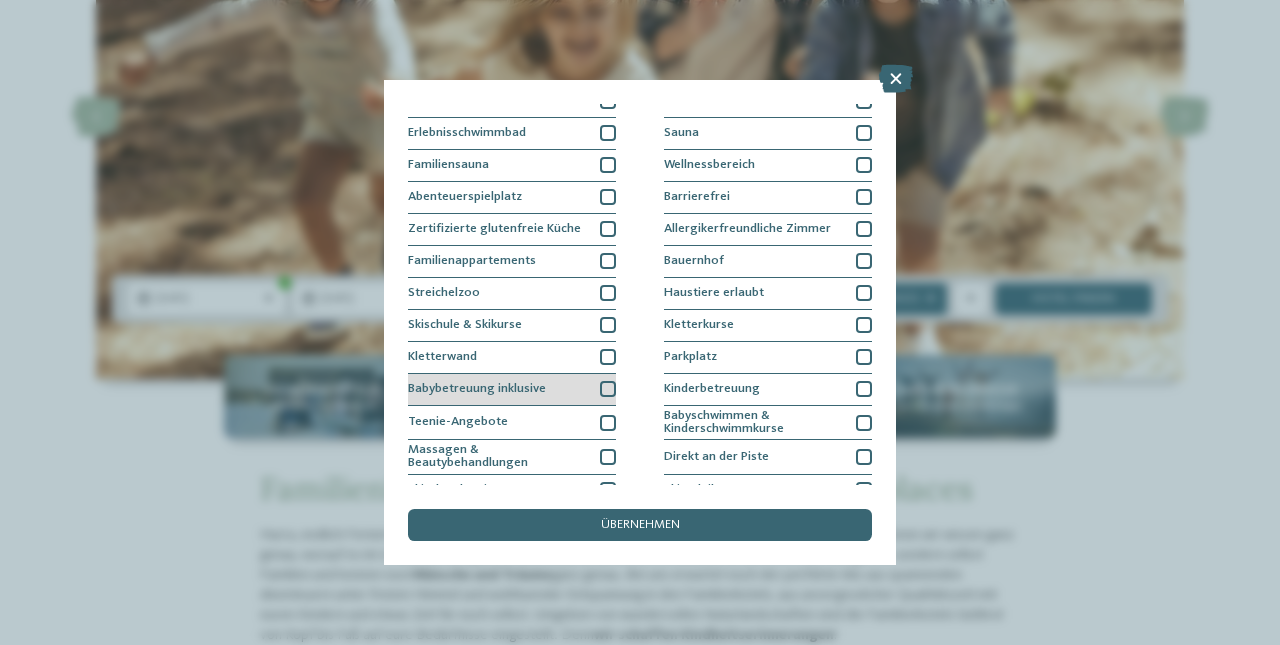 scroll, scrollTop: 194, scrollLeft: 0, axis: vertical 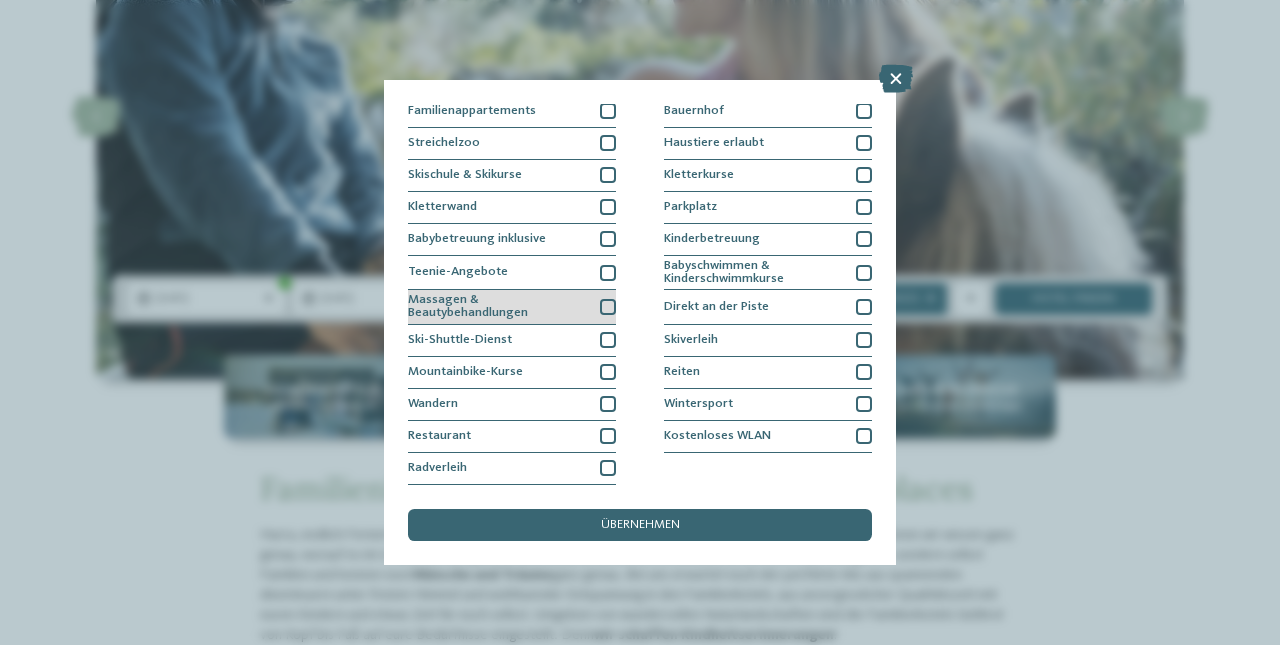 click at bounding box center (608, 307) 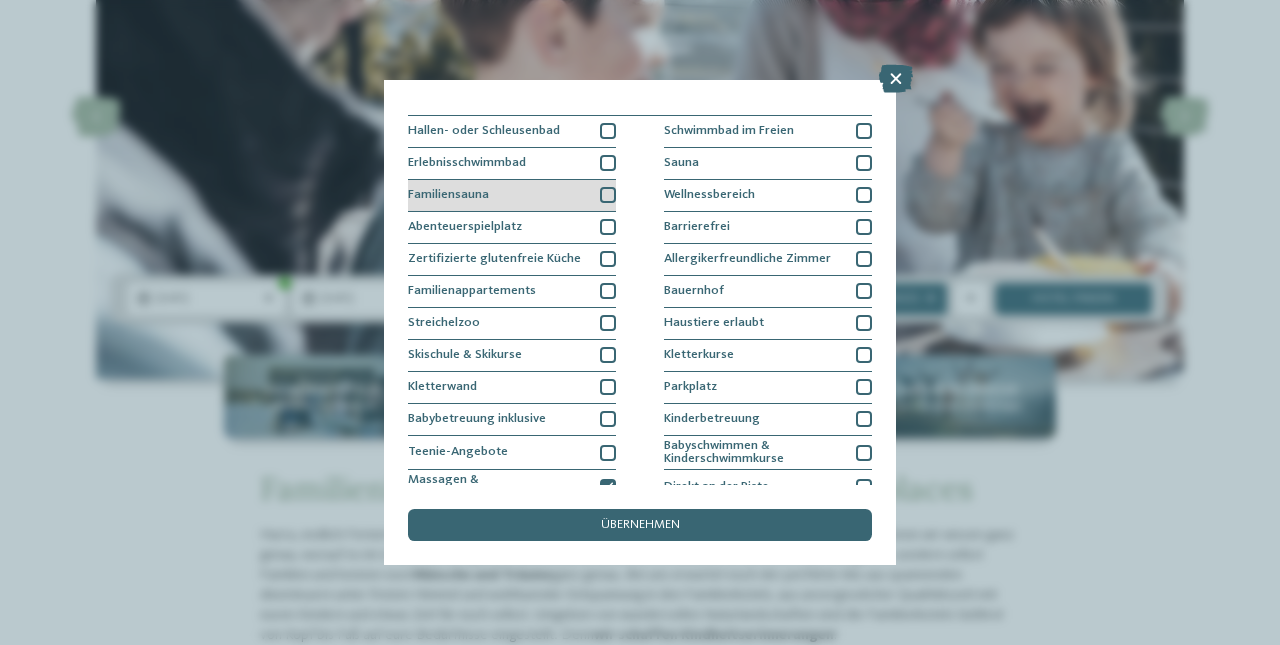 scroll, scrollTop: 0, scrollLeft: 0, axis: both 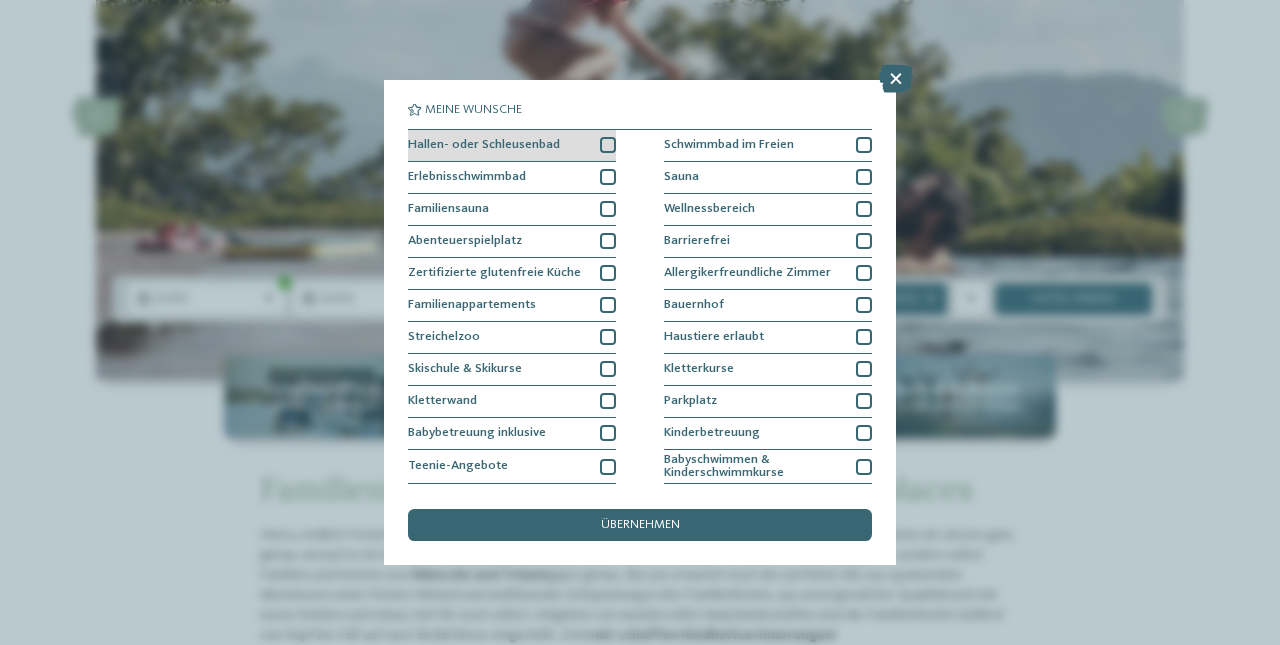 click at bounding box center (608, 145) 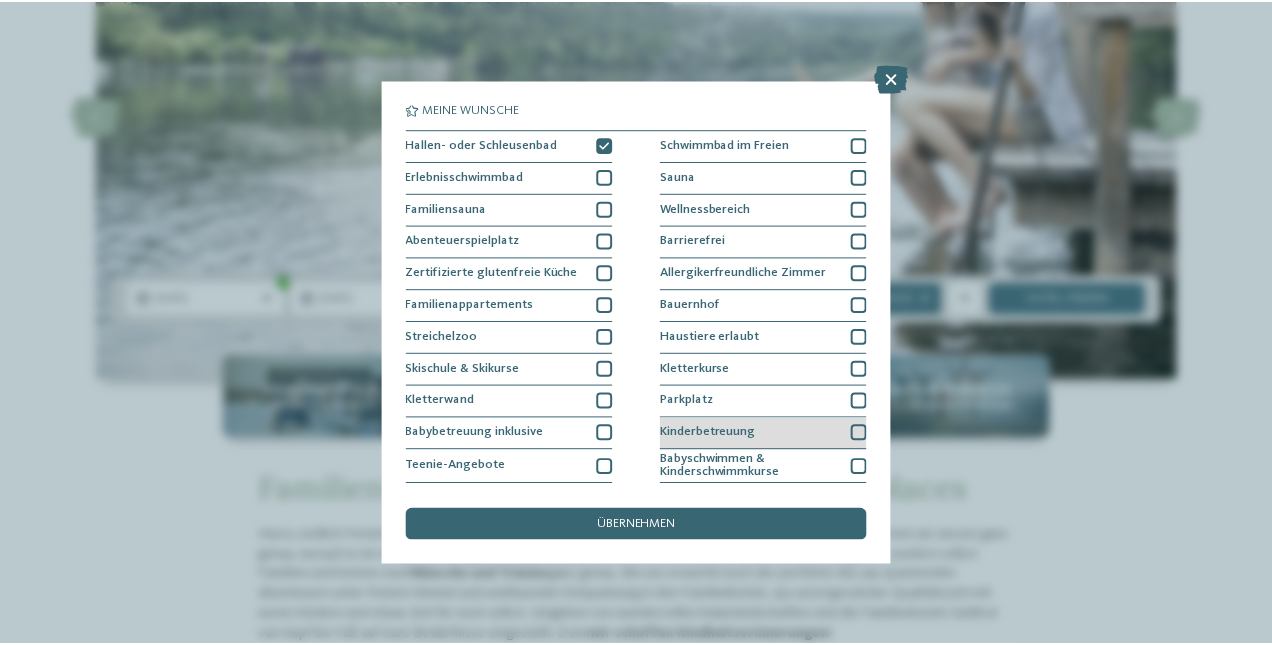 scroll, scrollTop: 194, scrollLeft: 0, axis: vertical 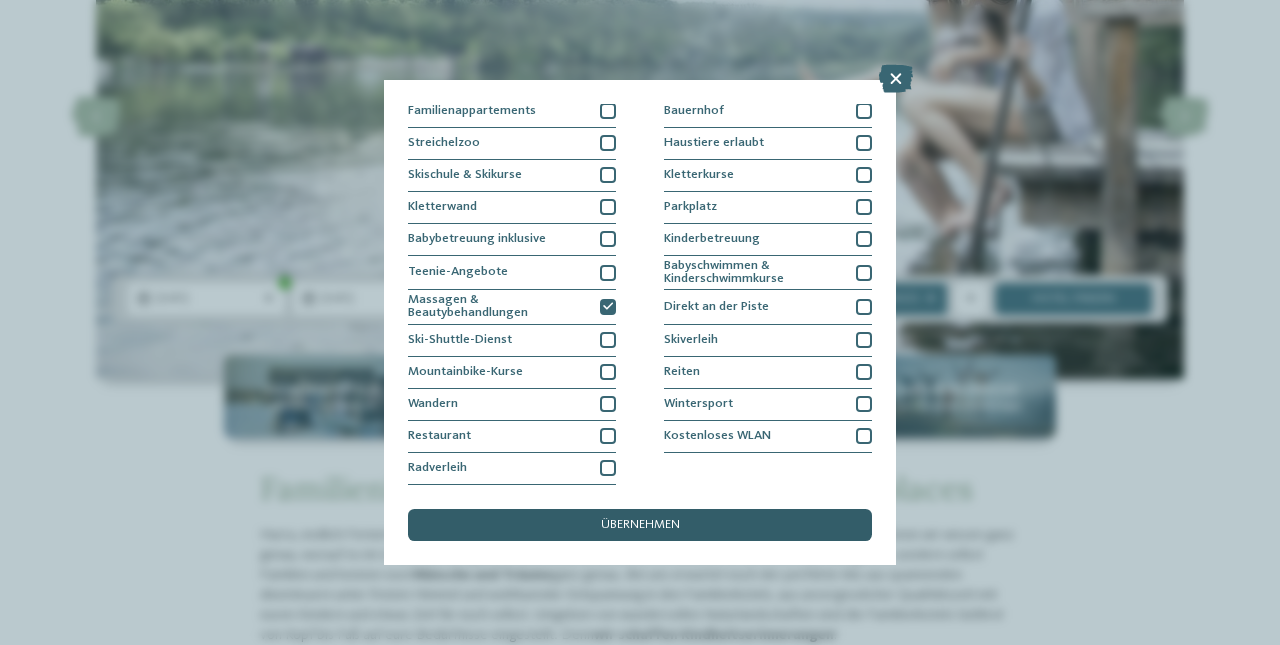 click on "übernehmen" at bounding box center (640, 525) 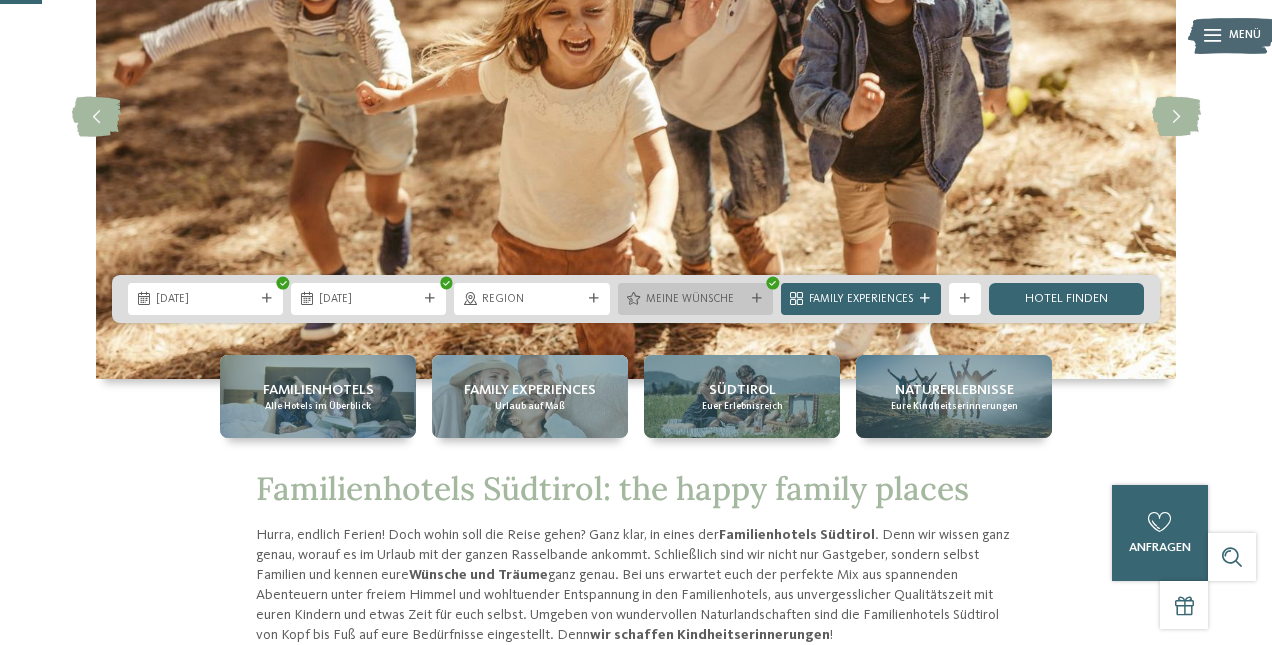click at bounding box center (757, 299) 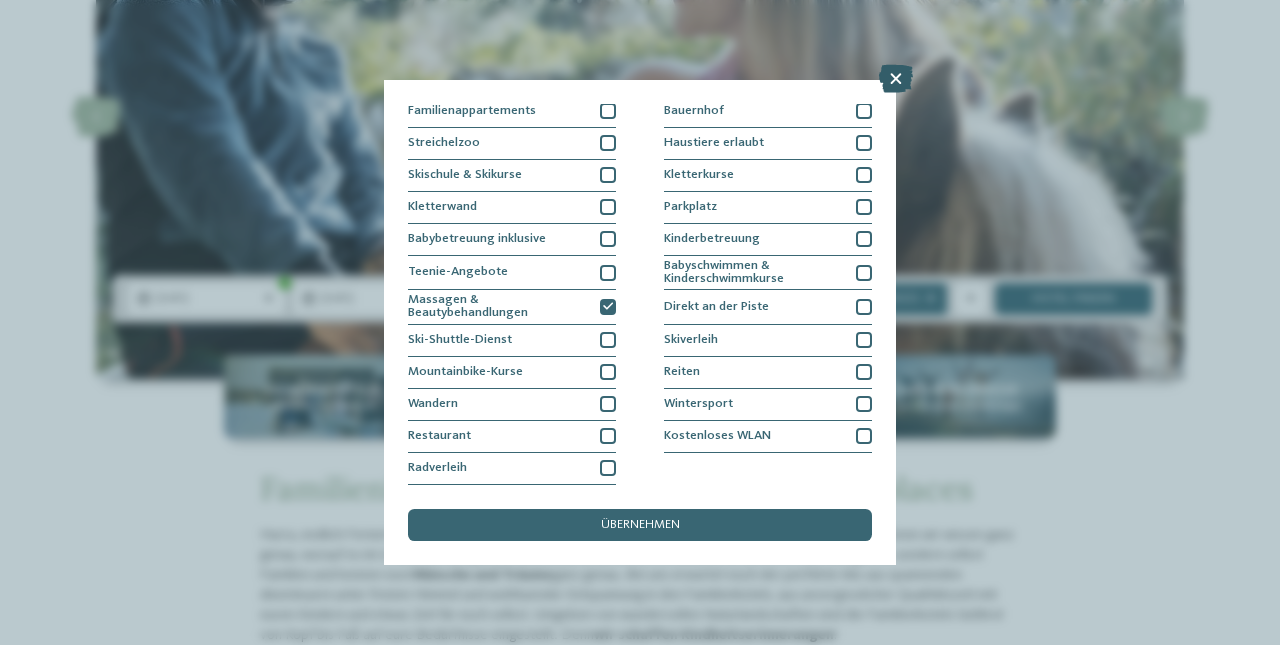 click at bounding box center (896, 79) 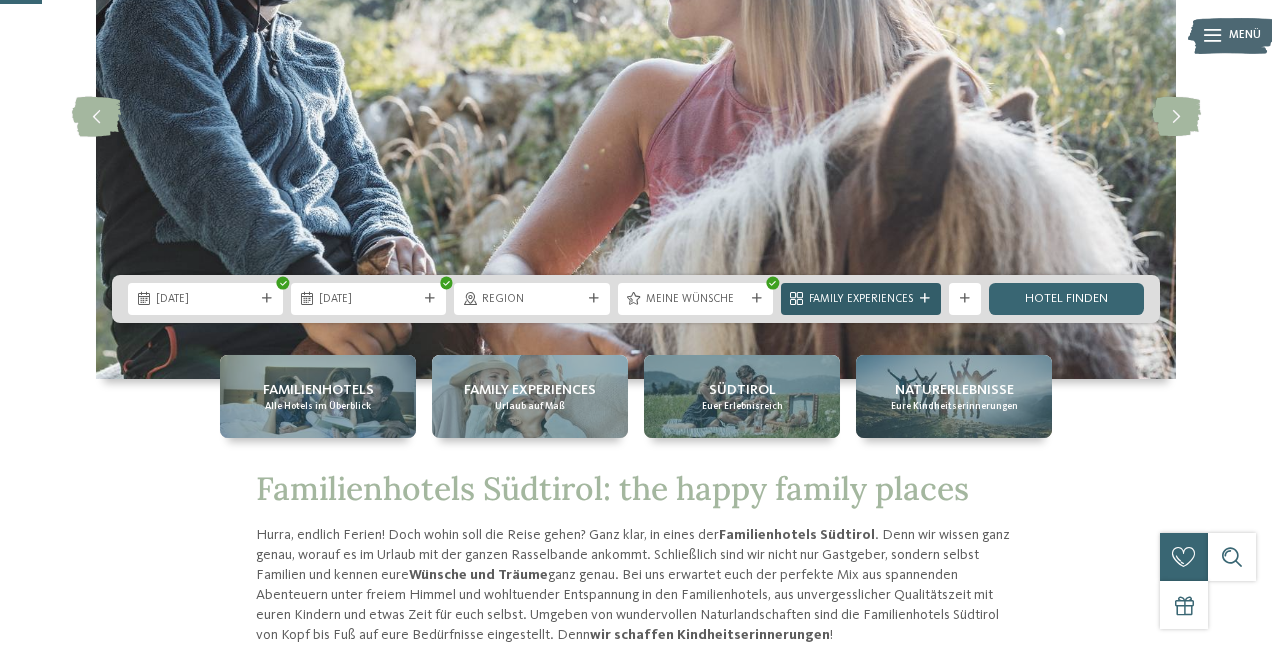 click at bounding box center [925, 299] 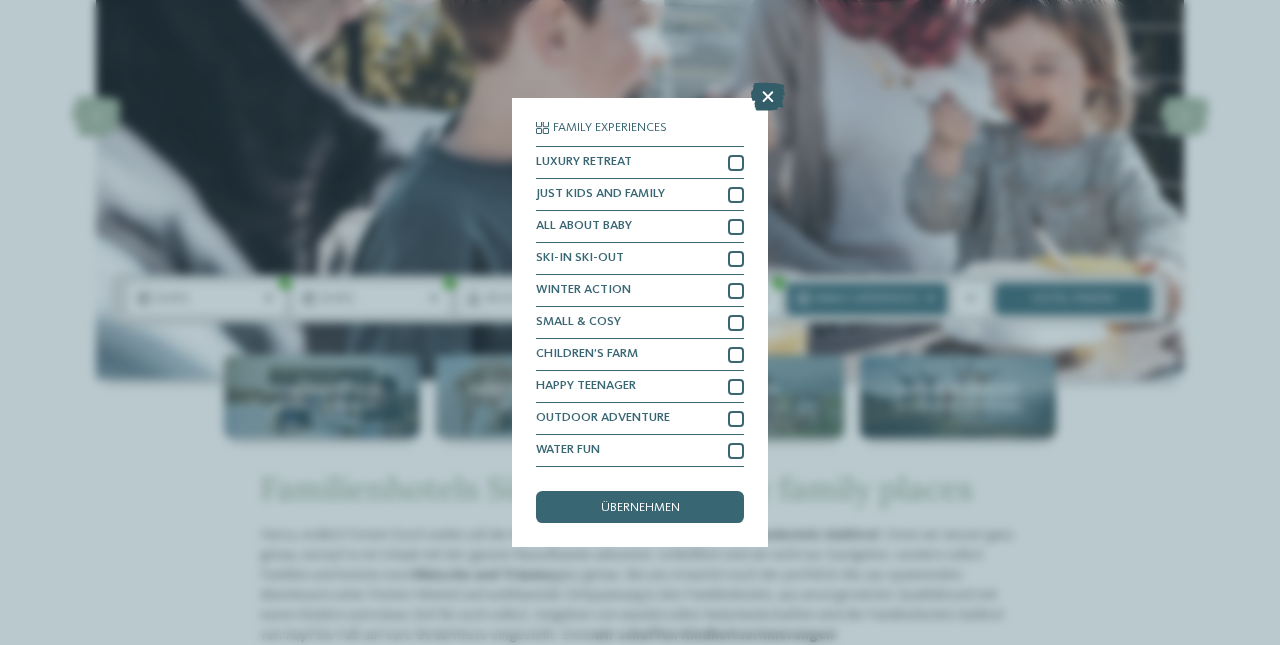 click at bounding box center (768, 97) 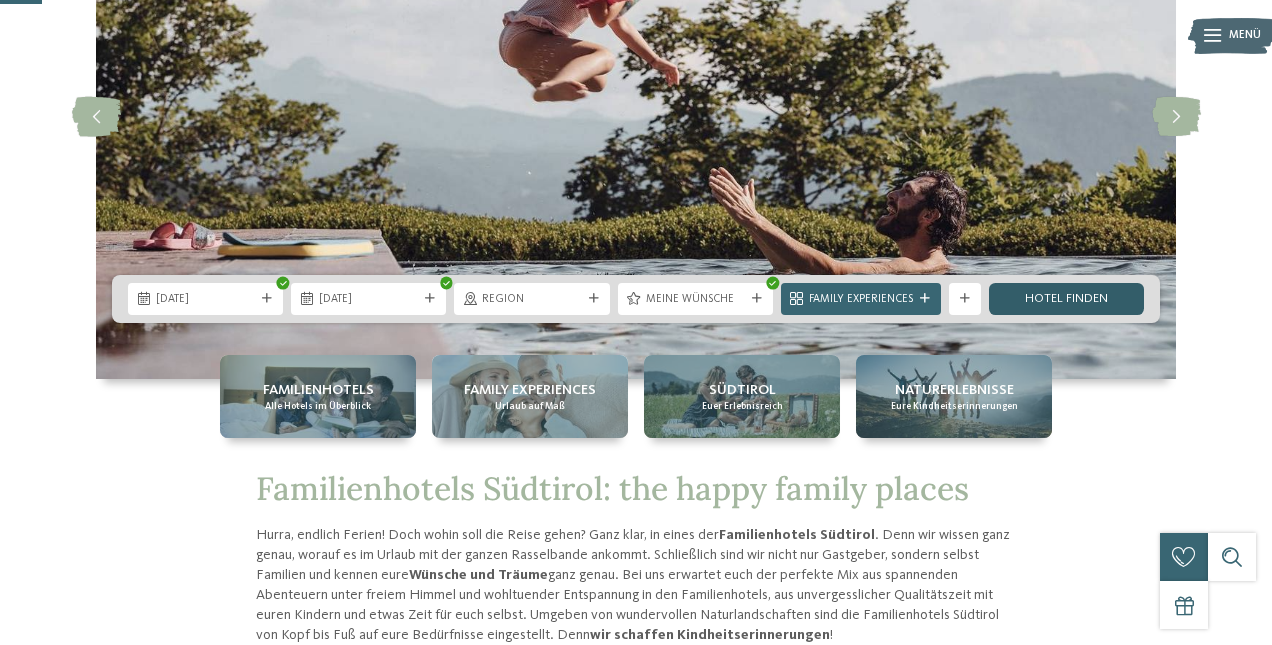 click on "Hotel finden" at bounding box center (1066, 299) 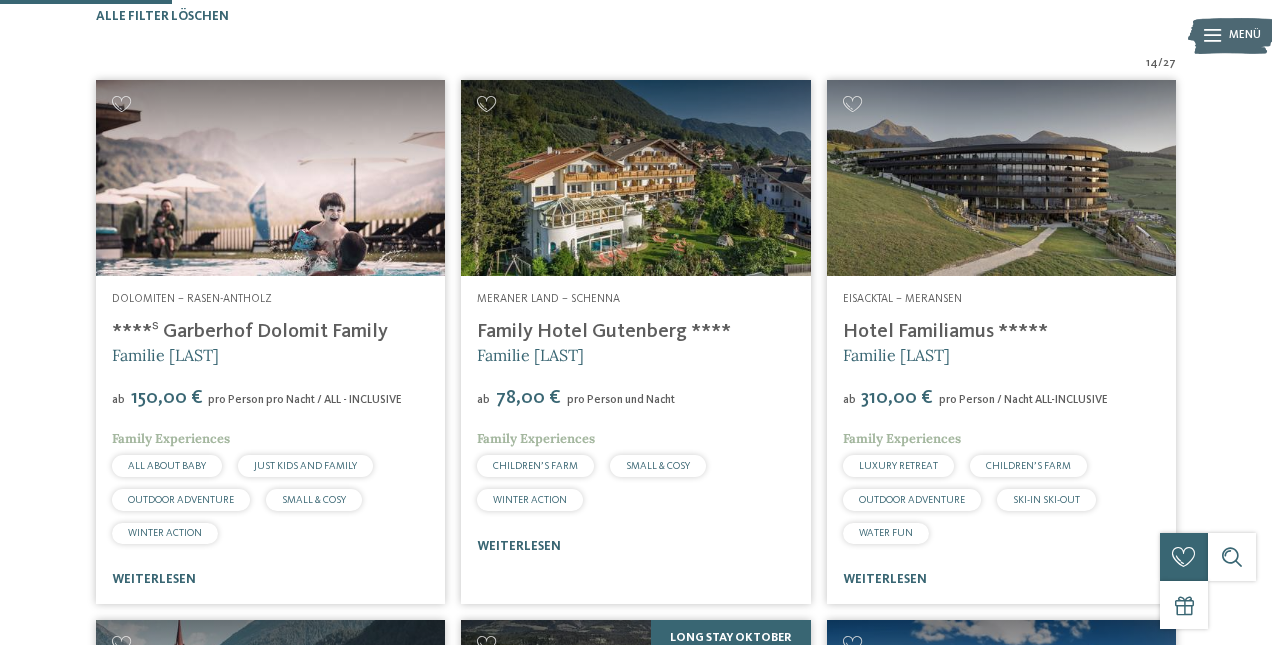 scroll, scrollTop: 494, scrollLeft: 0, axis: vertical 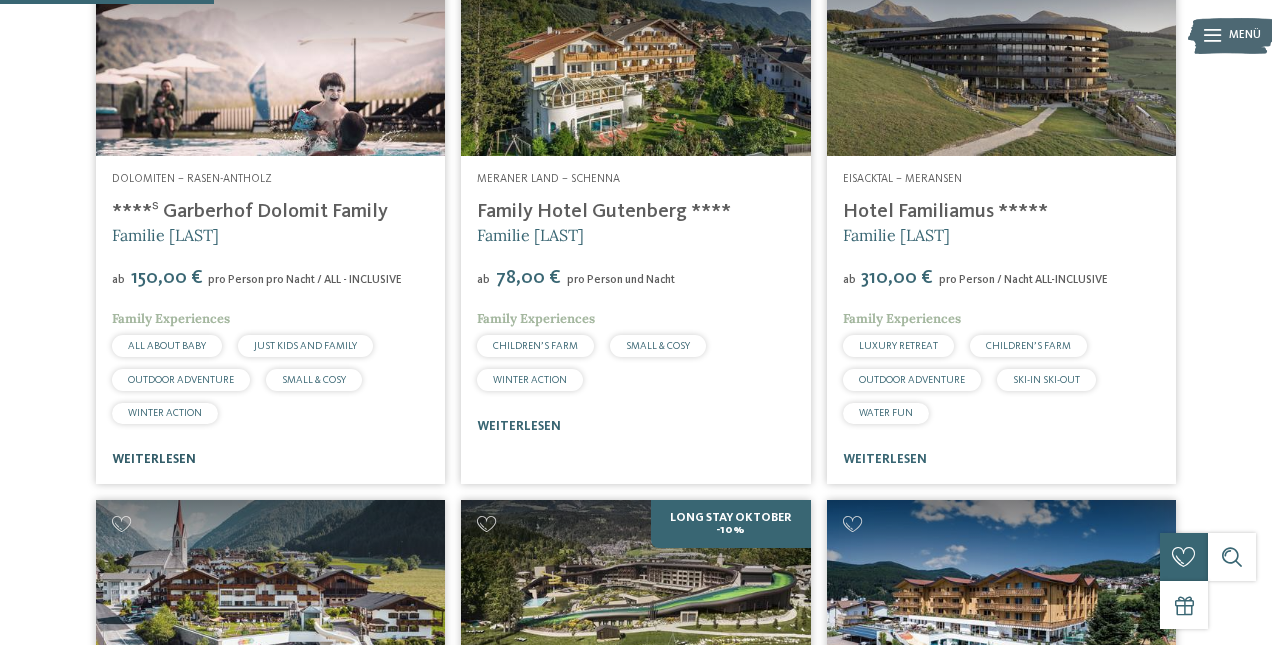 click on "weiterlesen" at bounding box center [154, 459] 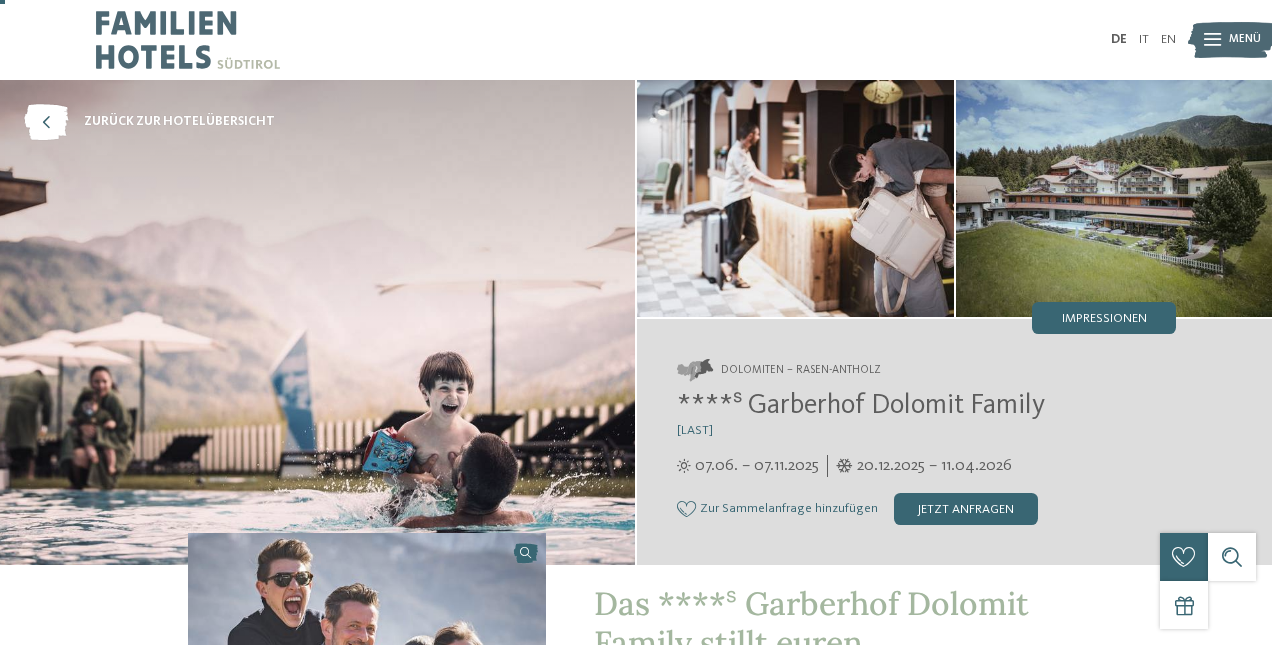 scroll, scrollTop: 28, scrollLeft: 0, axis: vertical 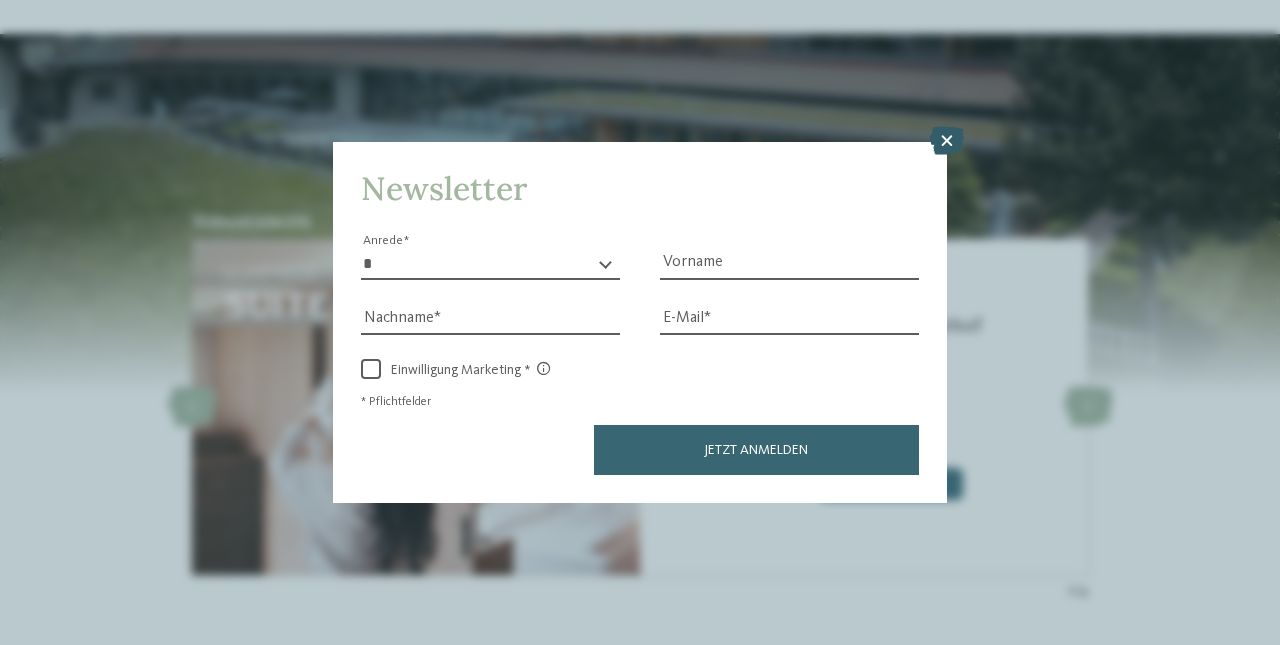 click at bounding box center (947, 141) 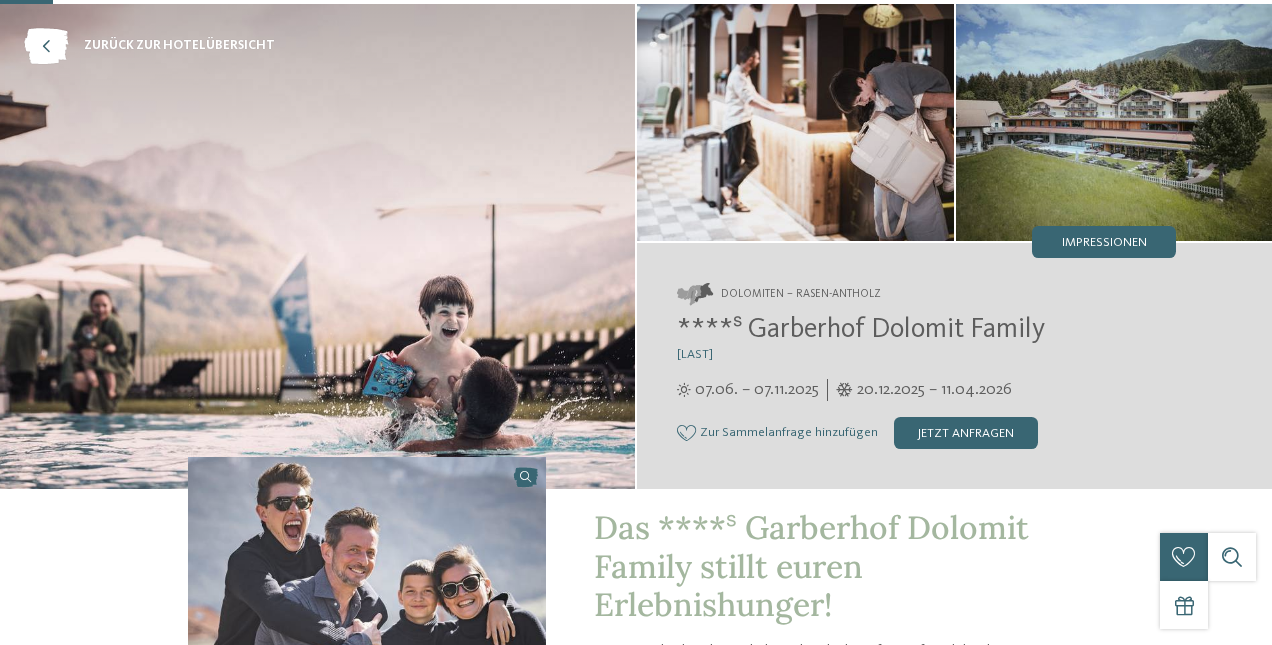 scroll, scrollTop: 0, scrollLeft: 0, axis: both 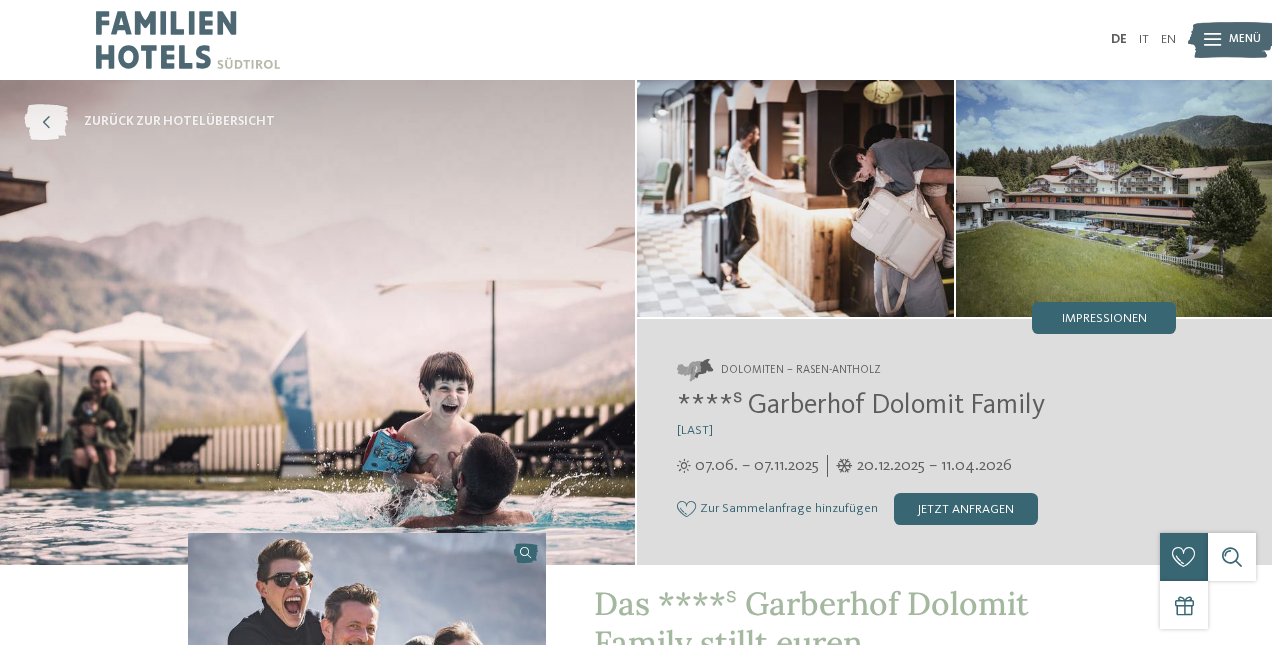 click on "zurück zur Hotelübersicht" at bounding box center [179, 122] 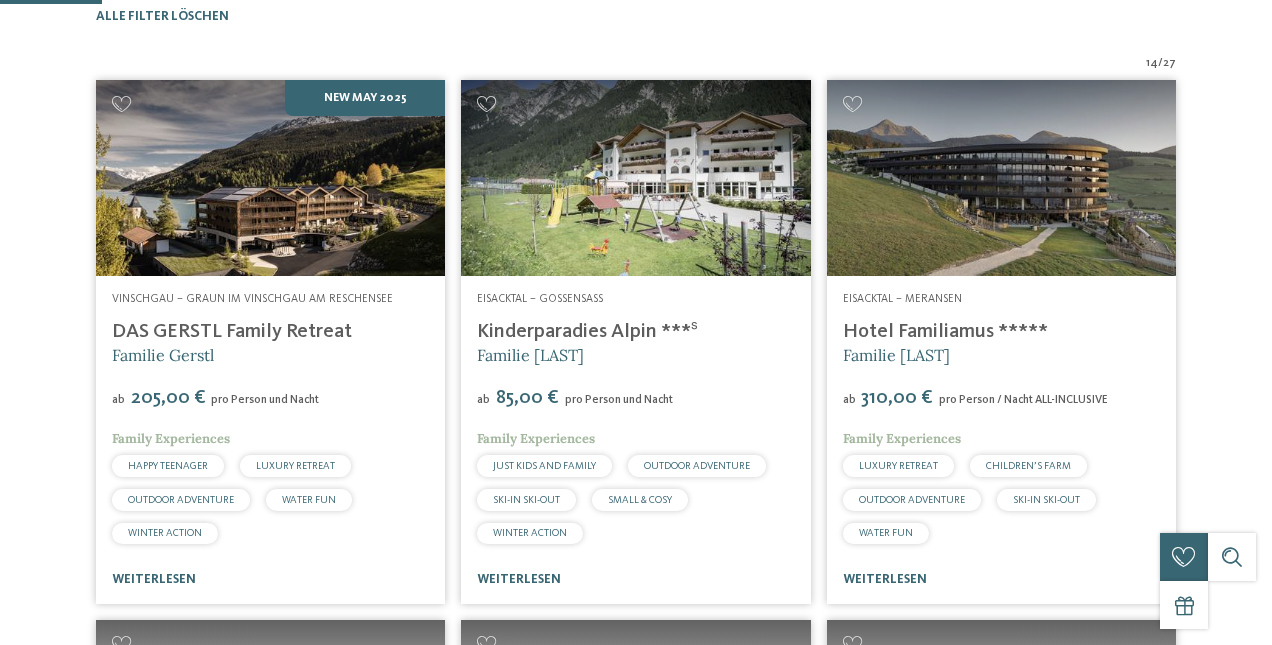 scroll, scrollTop: 494, scrollLeft: 0, axis: vertical 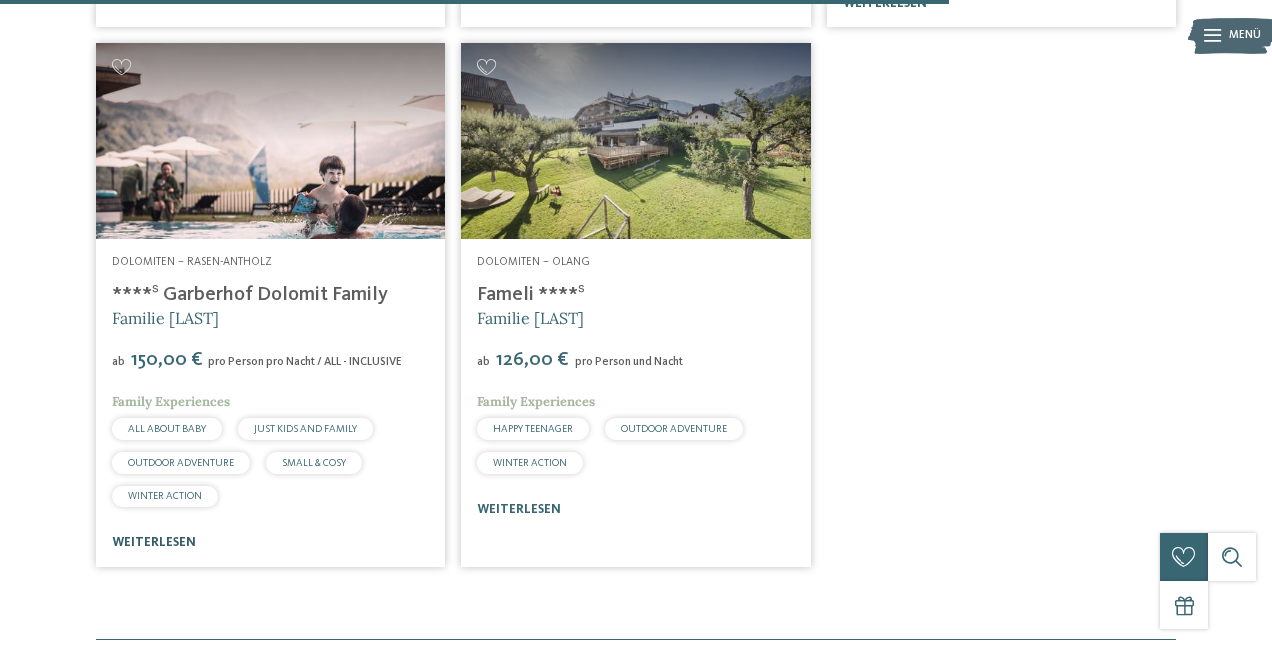 click on "weiterlesen" at bounding box center (154, 542) 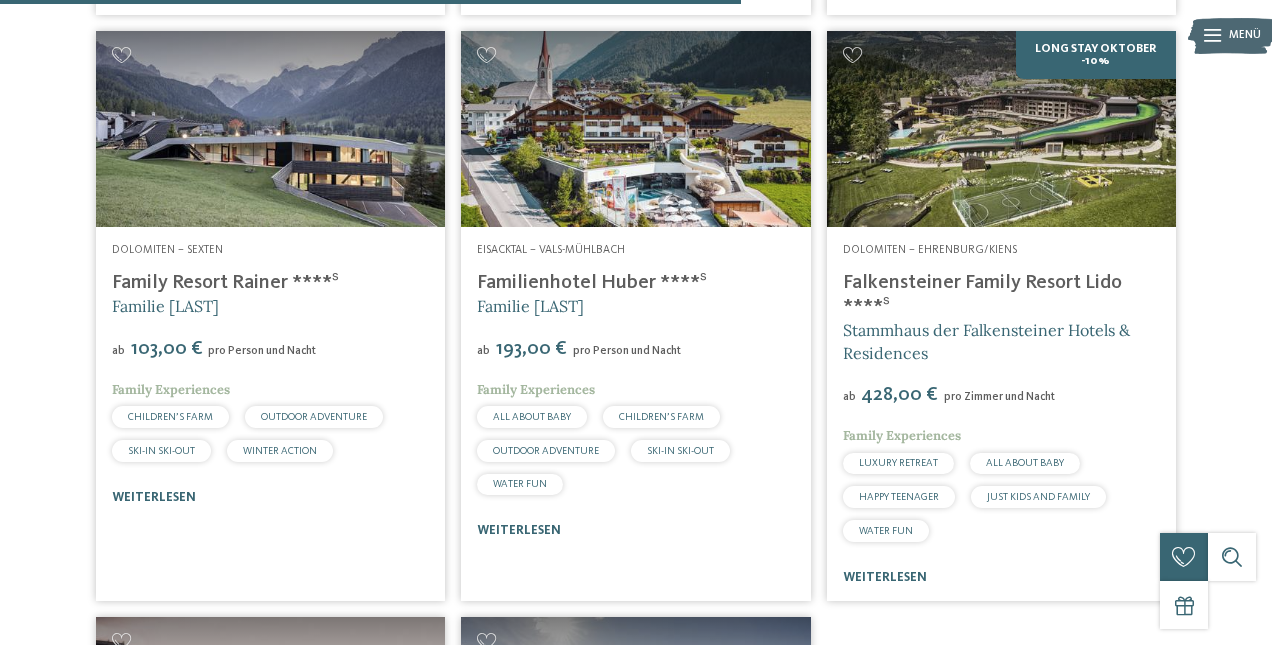 scroll, scrollTop: 2108, scrollLeft: 0, axis: vertical 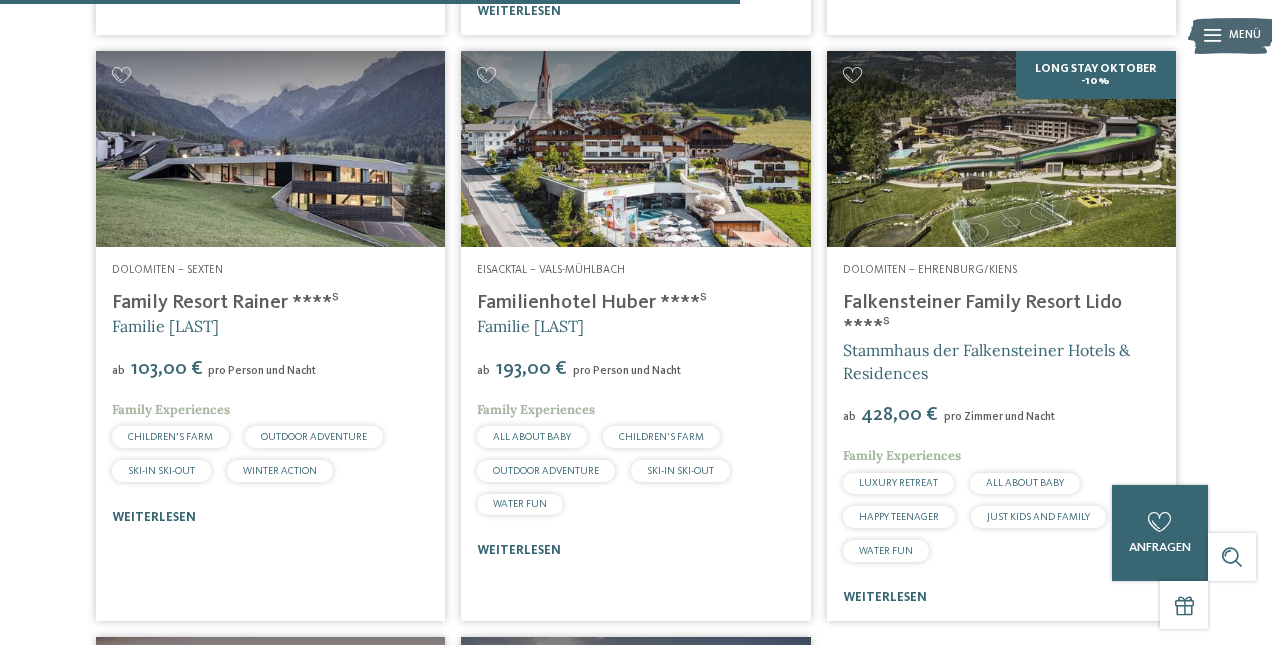 click at bounding box center [270, 149] 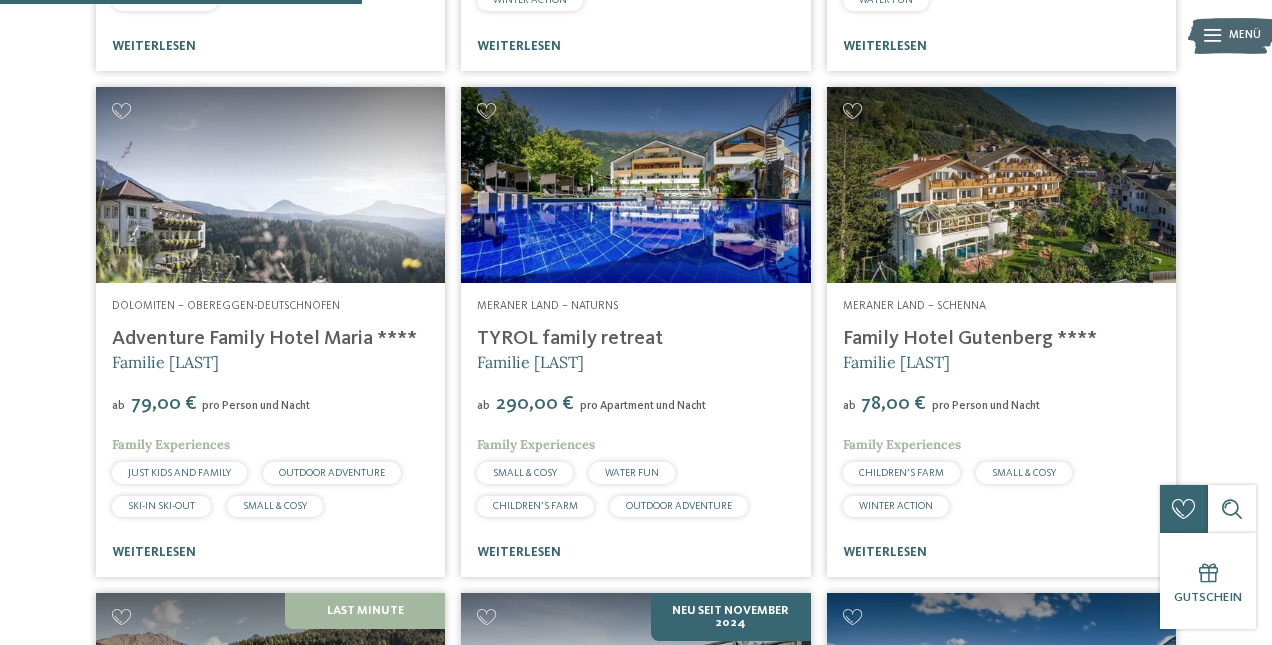 scroll, scrollTop: 1024, scrollLeft: 0, axis: vertical 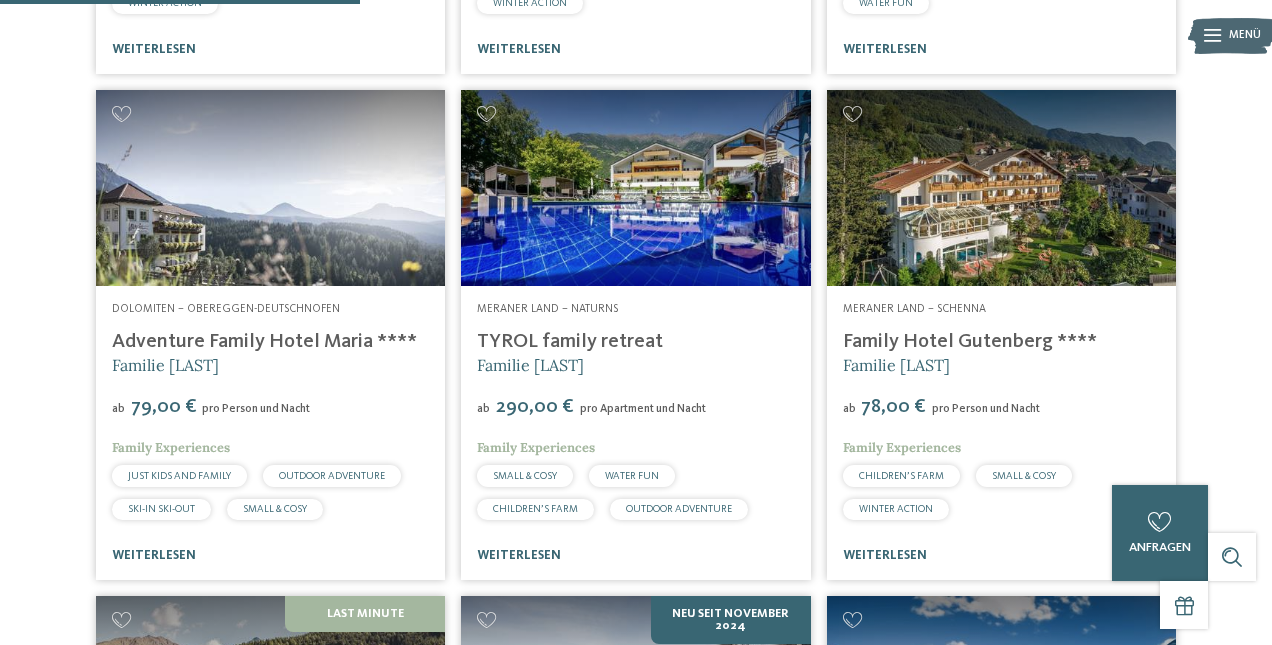 click at bounding box center (635, 188) 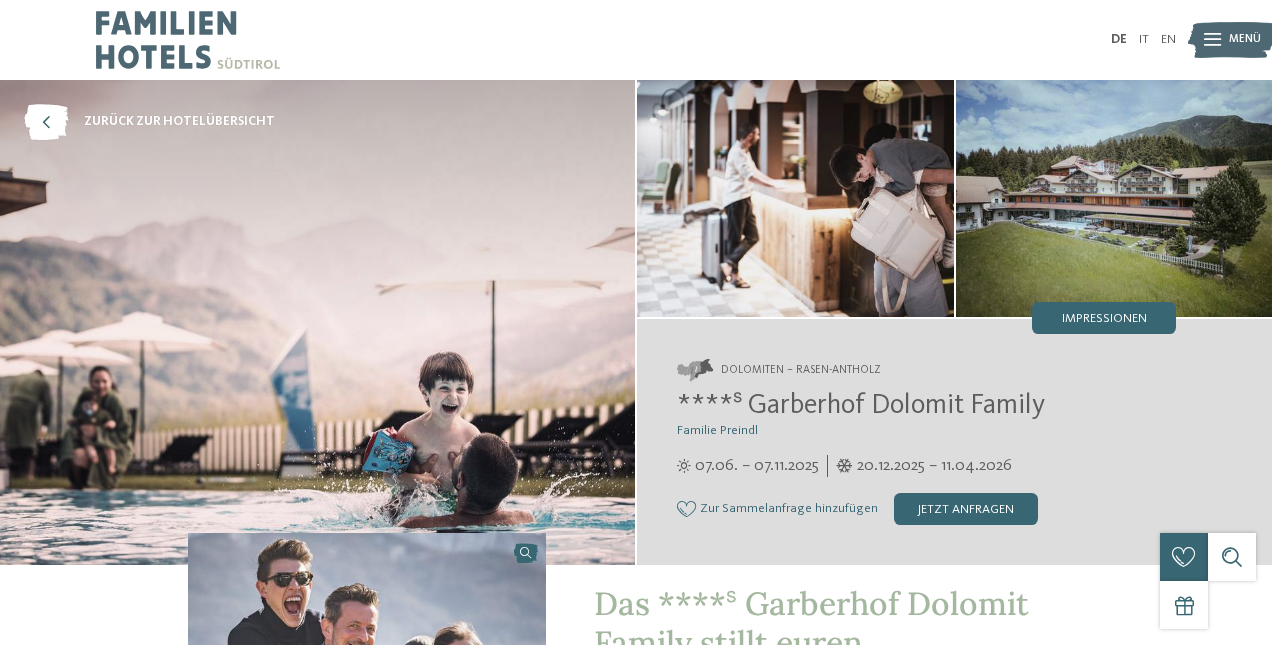 scroll, scrollTop: 0, scrollLeft: 0, axis: both 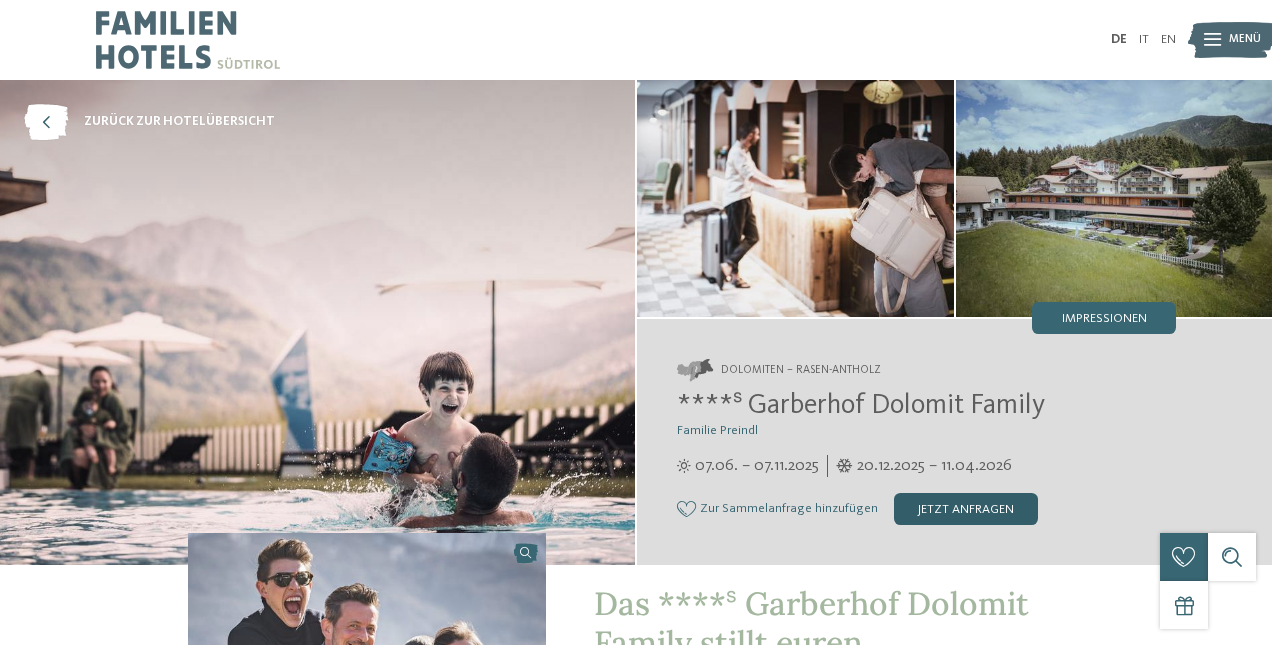 click on "jetzt anfragen" at bounding box center [966, 509] 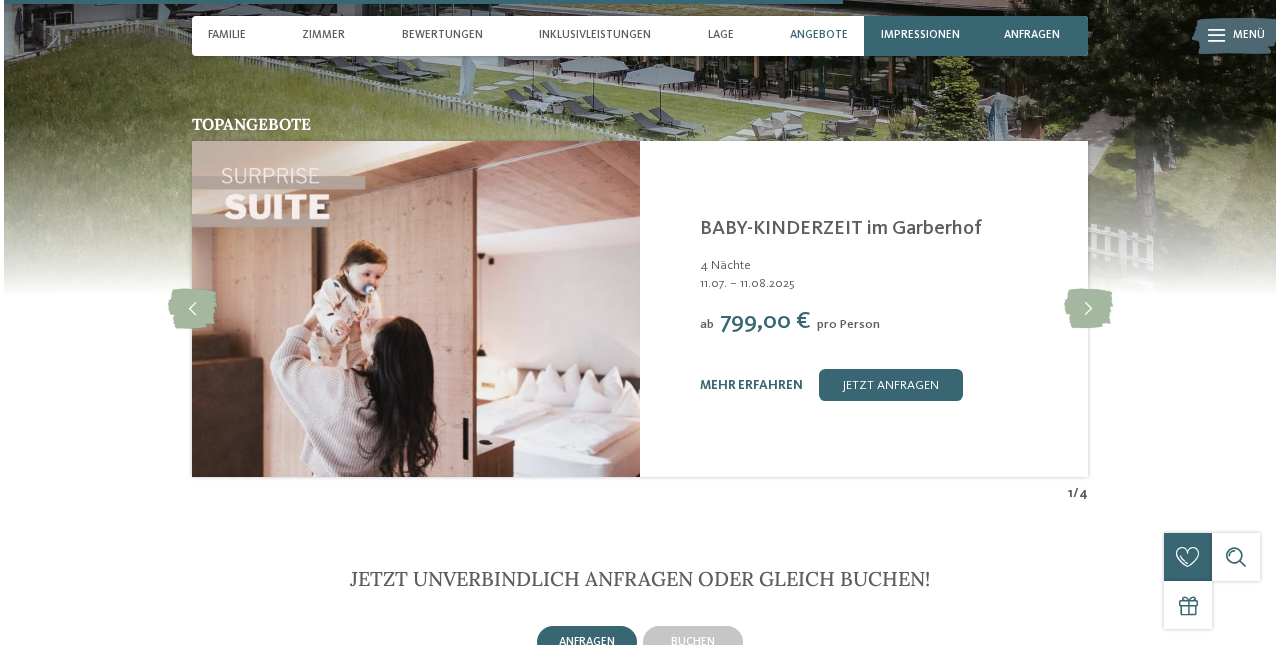 scroll, scrollTop: 4458, scrollLeft: 0, axis: vertical 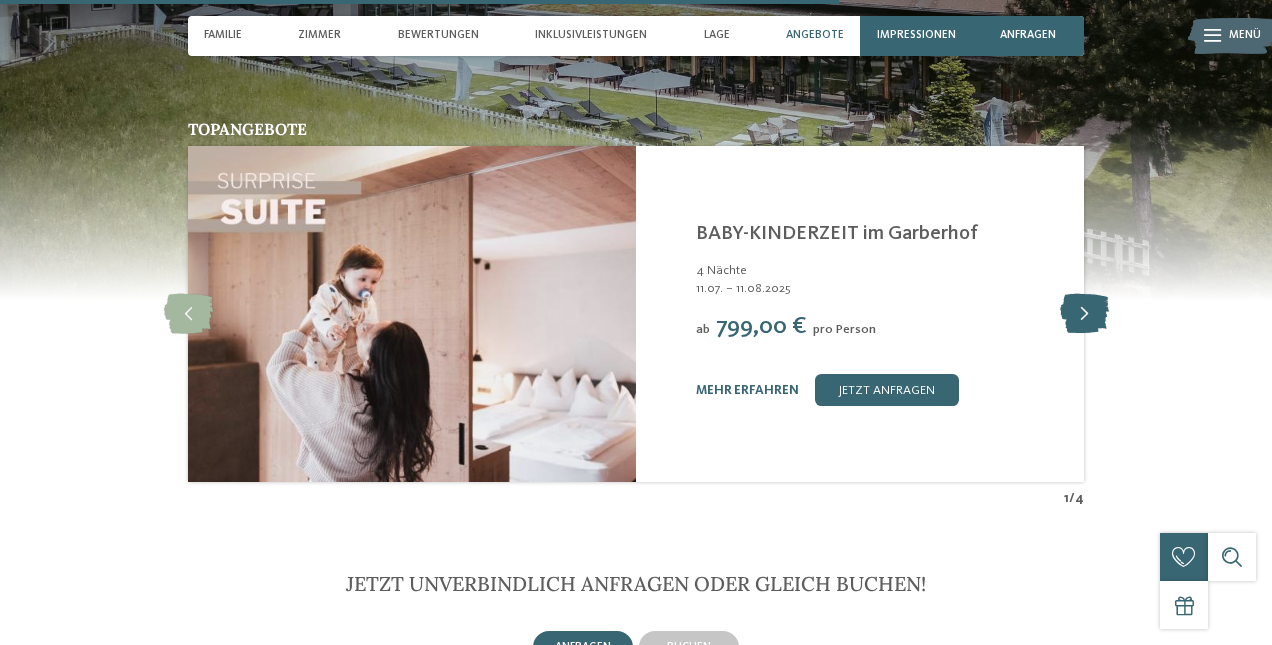 click at bounding box center [1084, 314] 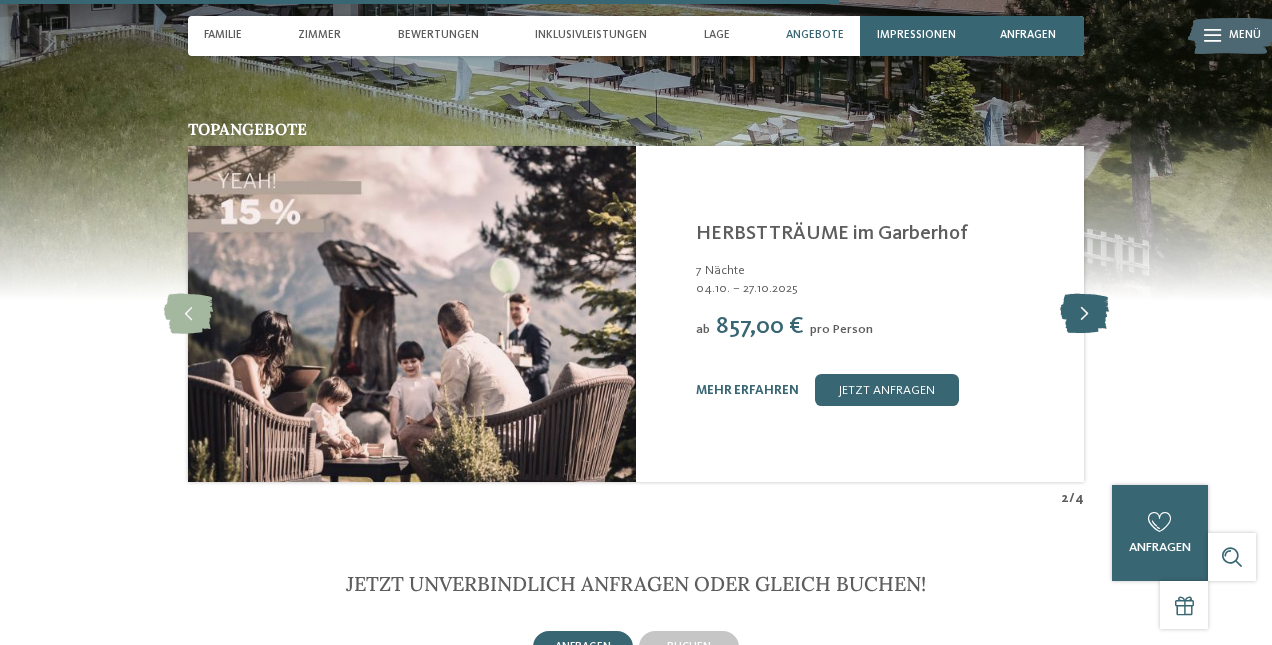 click at bounding box center [1084, 314] 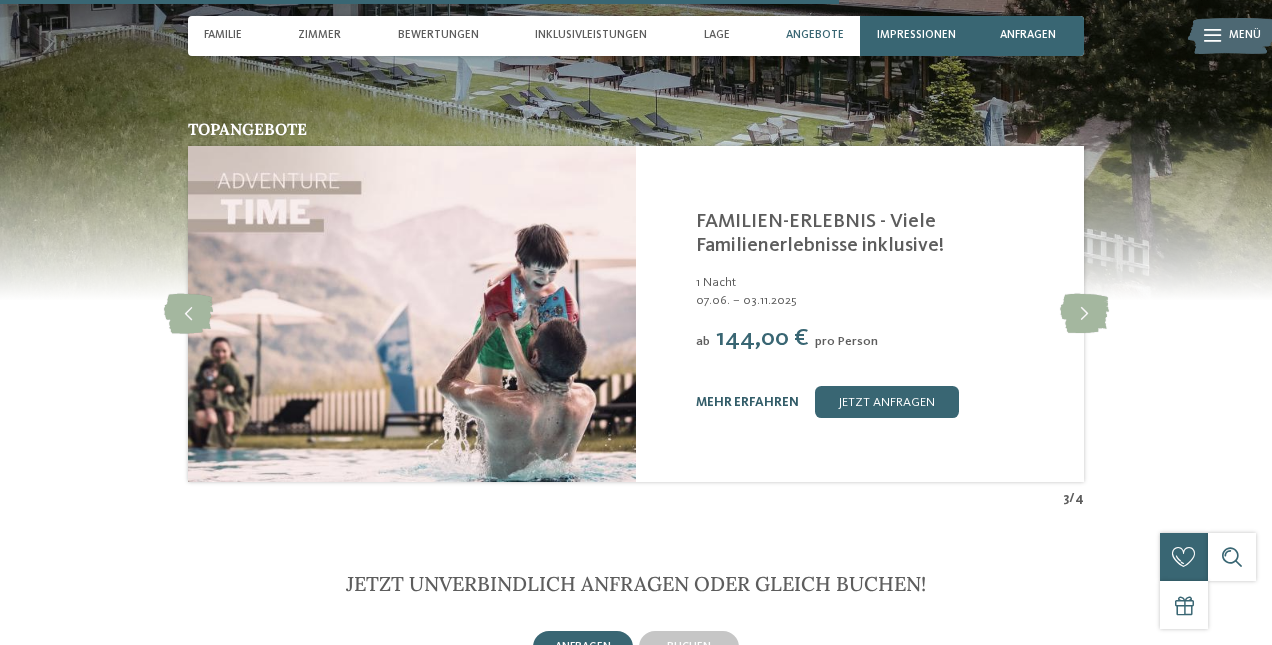 click on "mehr erfahren" at bounding box center (747, 402) 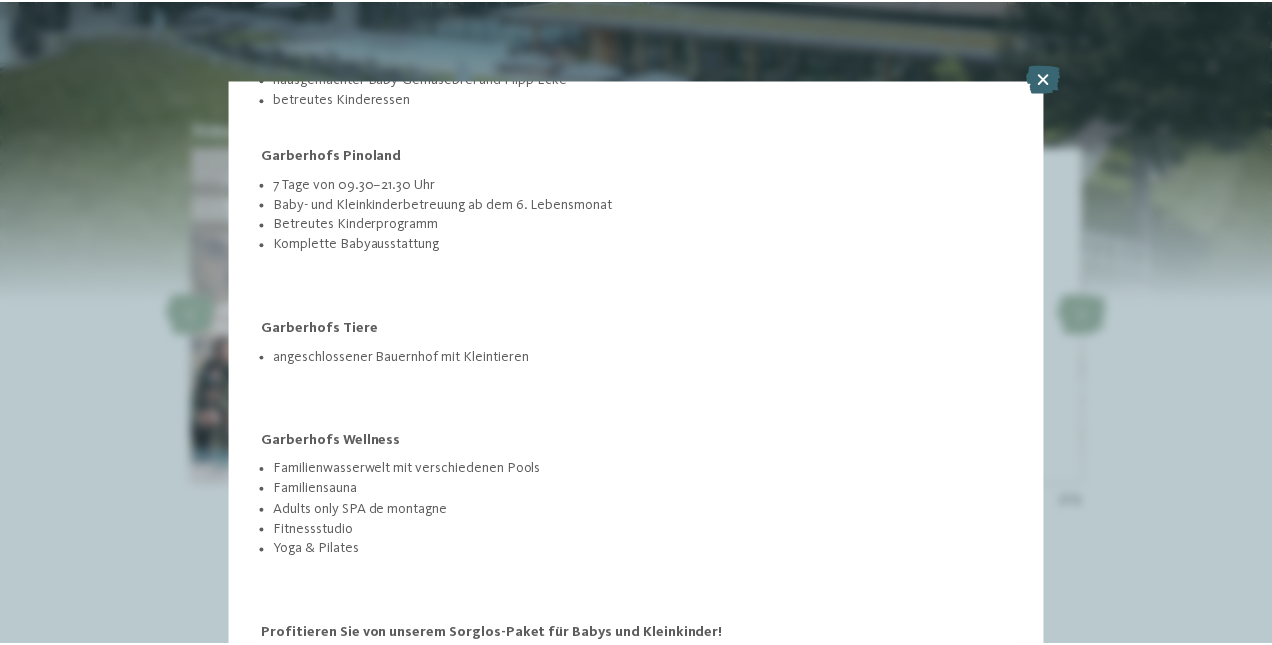 scroll, scrollTop: 516, scrollLeft: 0, axis: vertical 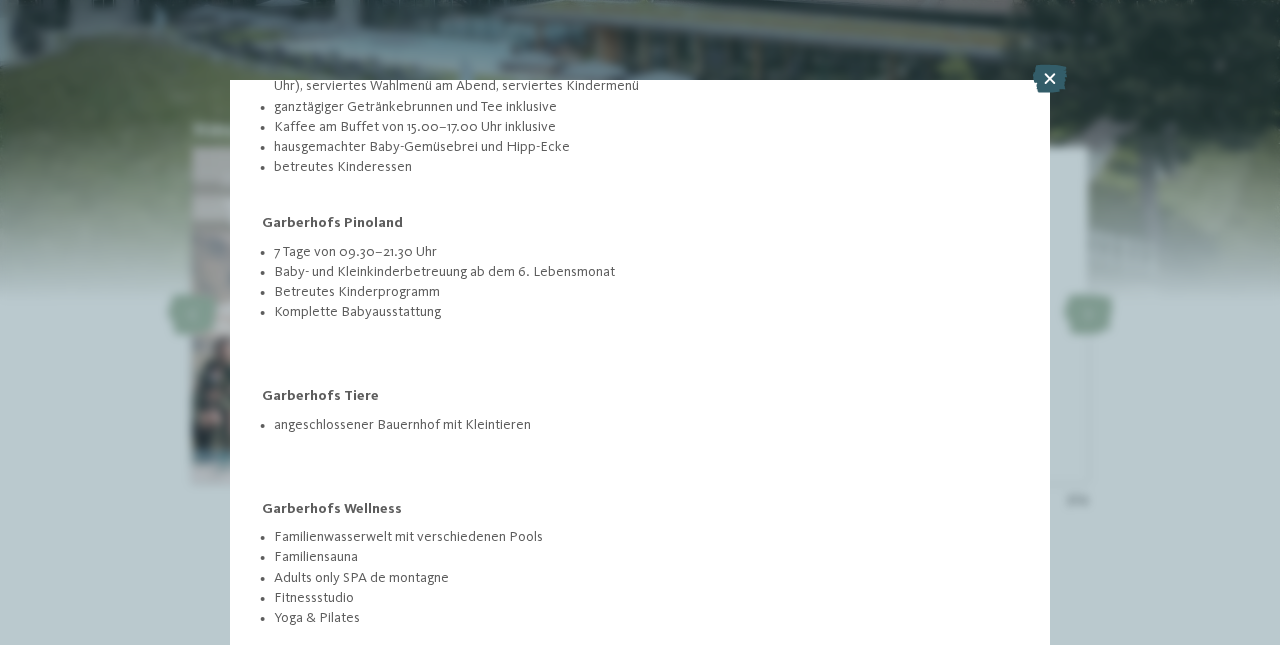 click at bounding box center [1050, 79] 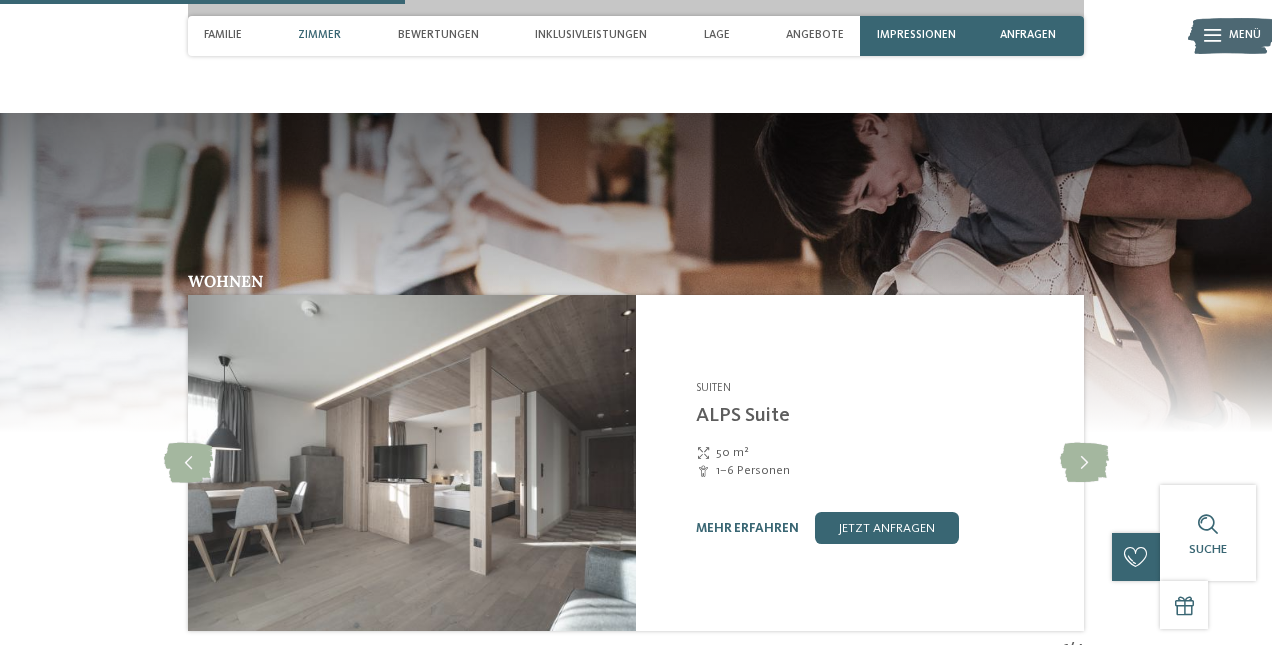 scroll, scrollTop: 2109, scrollLeft: 0, axis: vertical 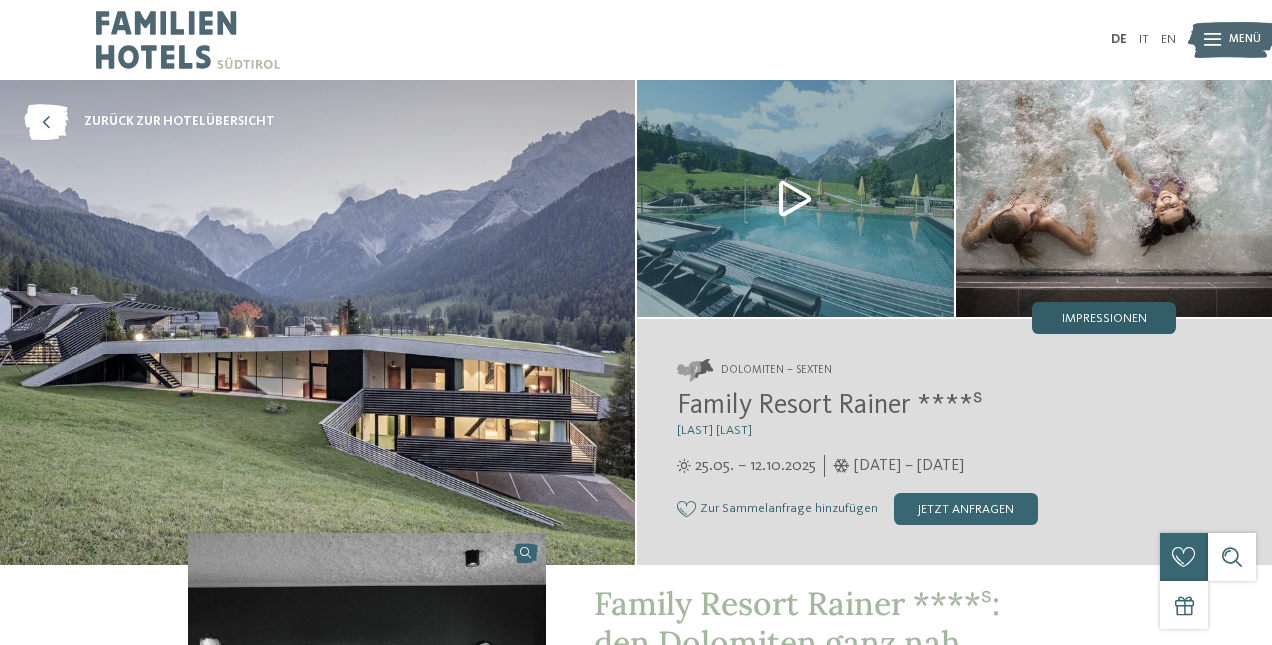 click on "Impressionen" at bounding box center (1104, 318) 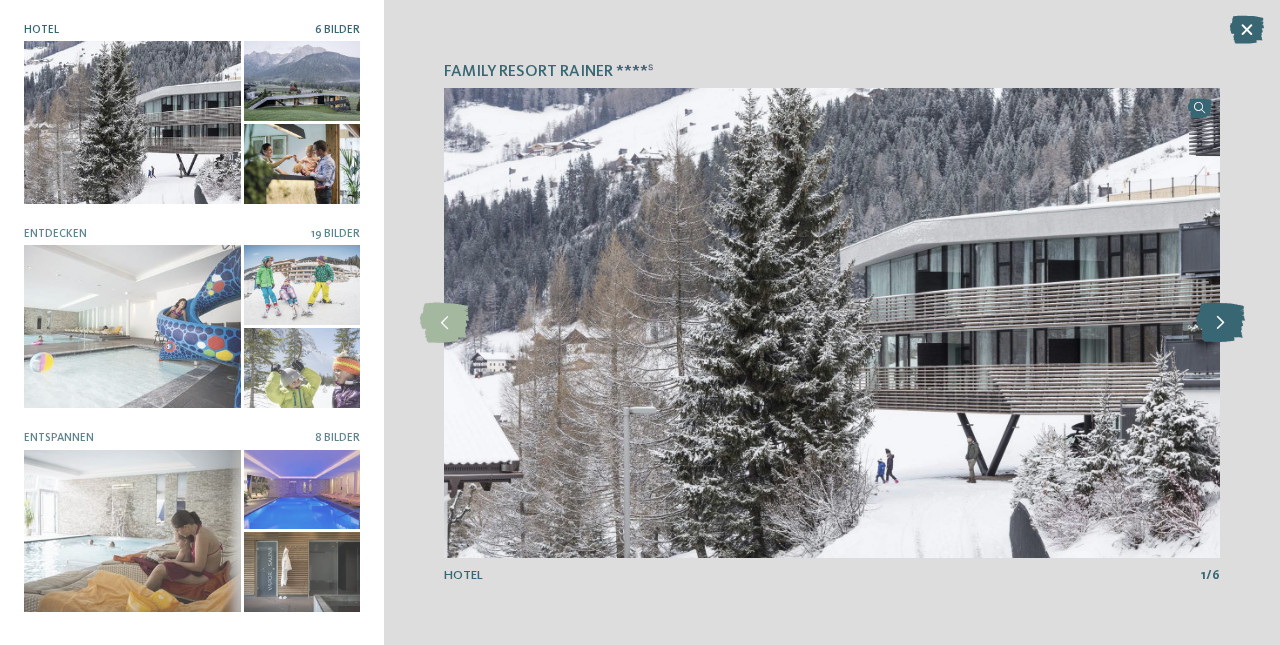 click at bounding box center [1220, 323] 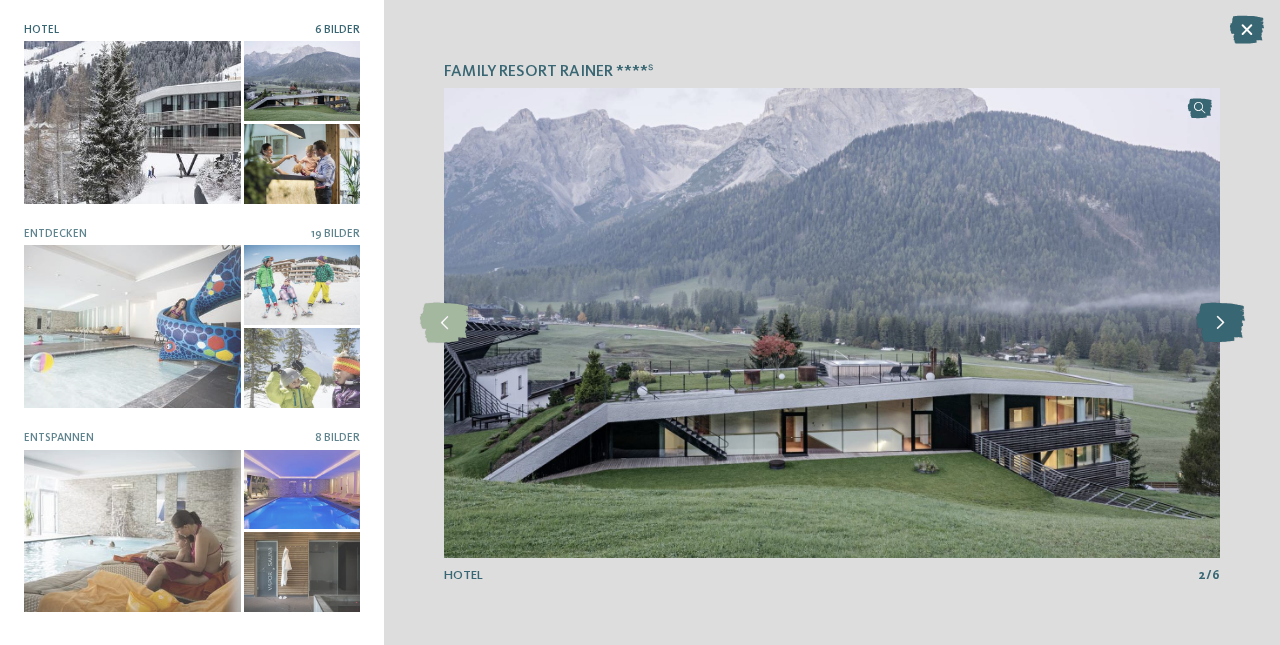 click at bounding box center [1220, 323] 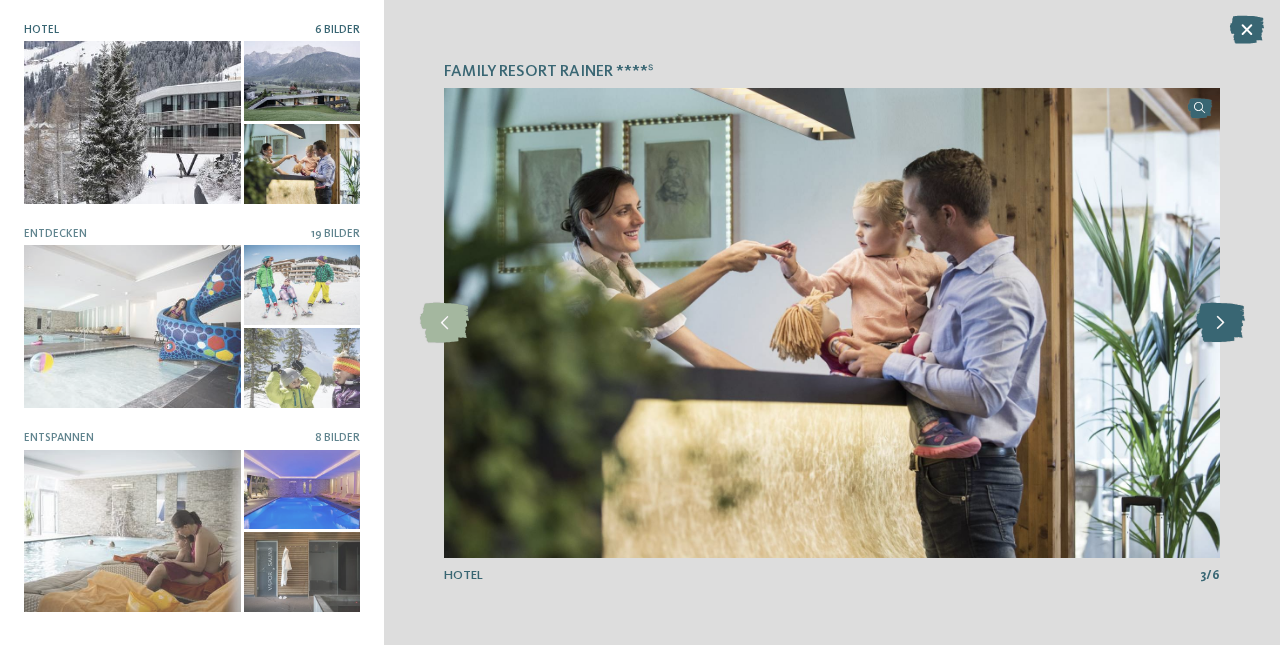 click at bounding box center (1220, 323) 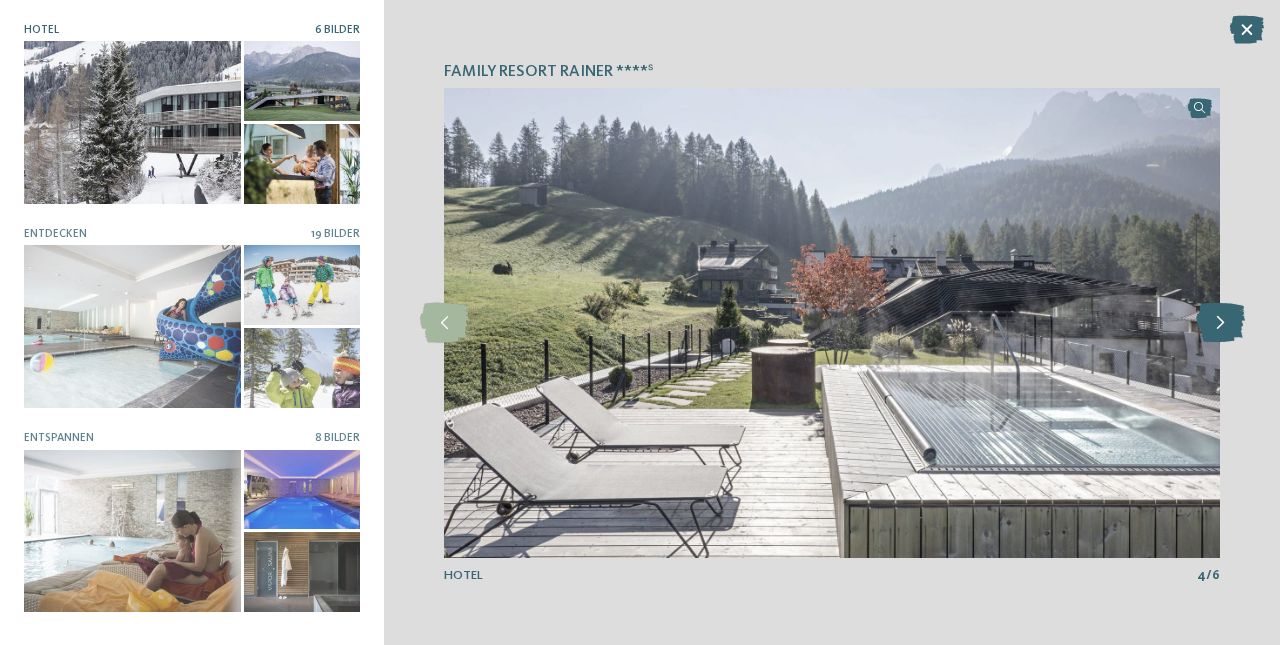 click at bounding box center [1220, 323] 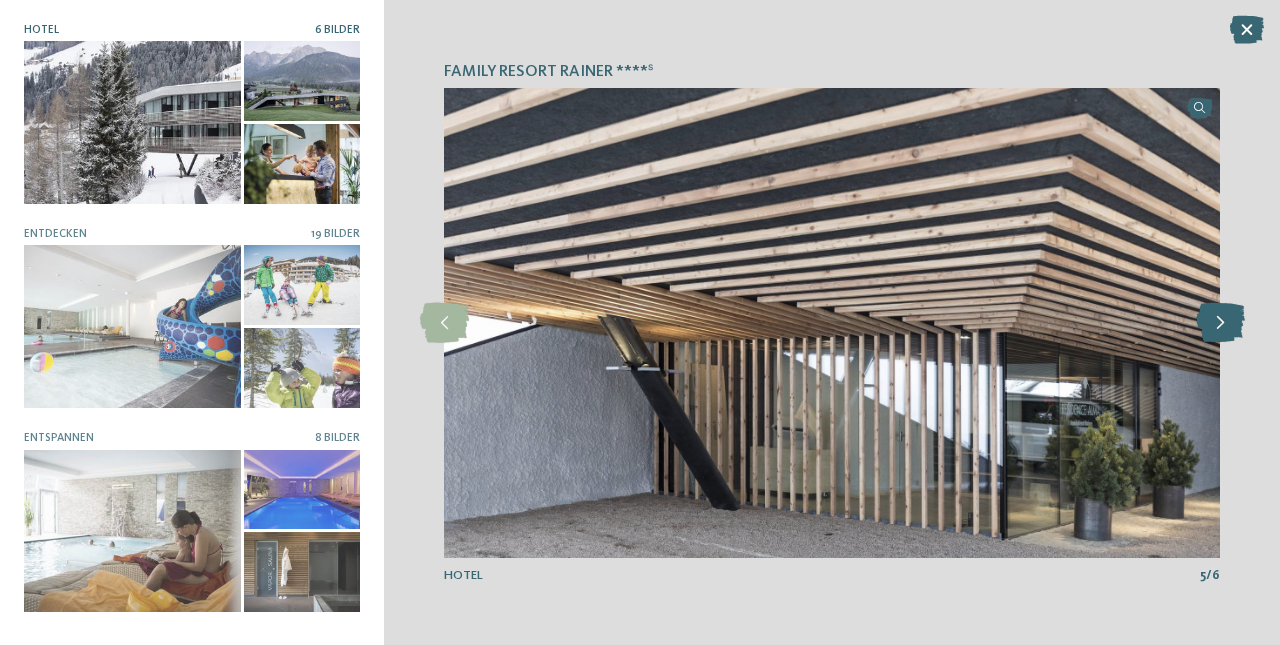 click at bounding box center (1220, 323) 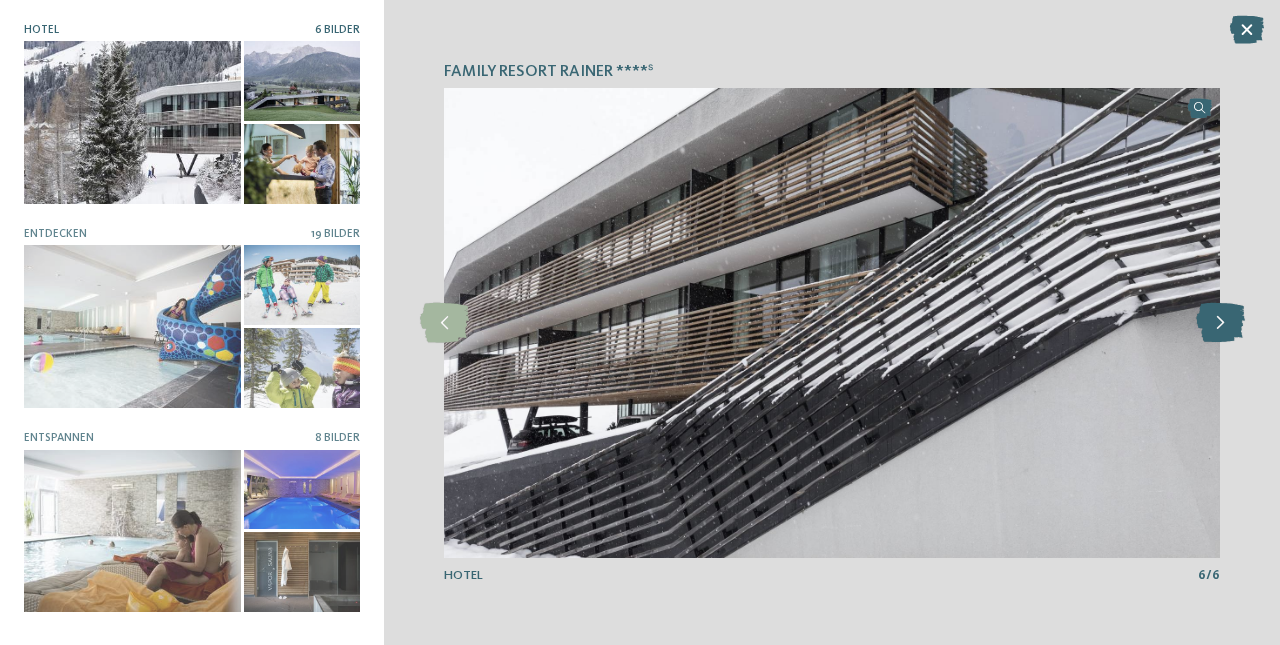 click at bounding box center (1220, 323) 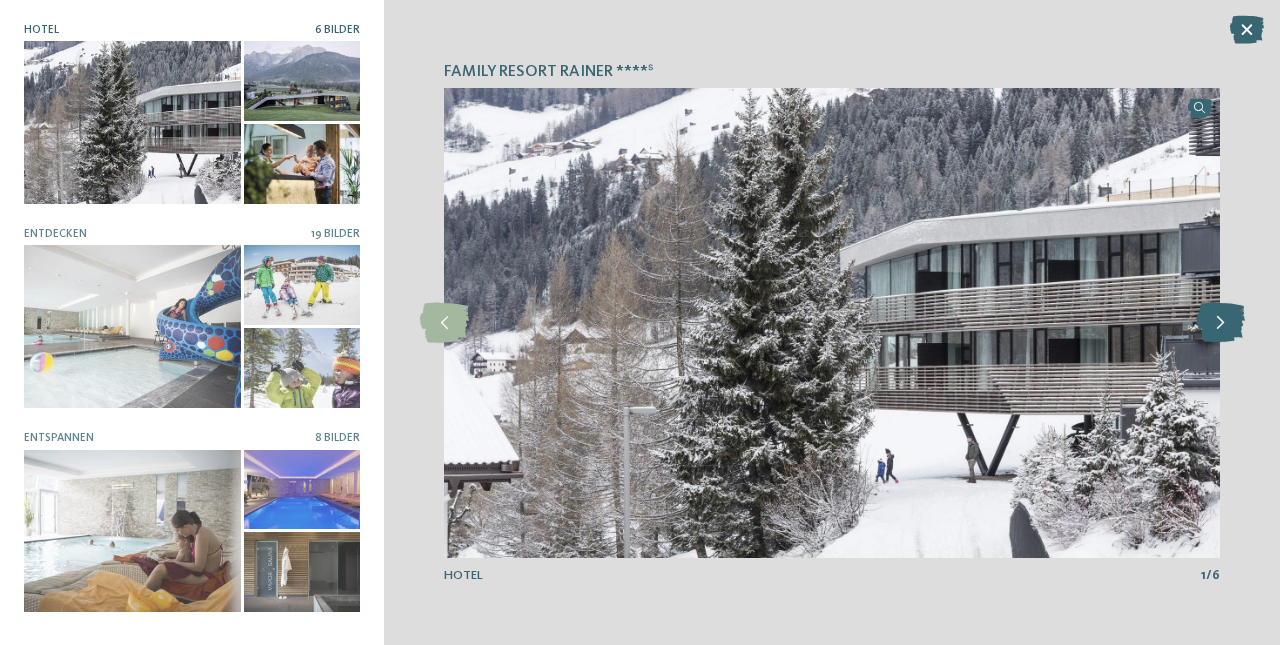 click at bounding box center [1220, 323] 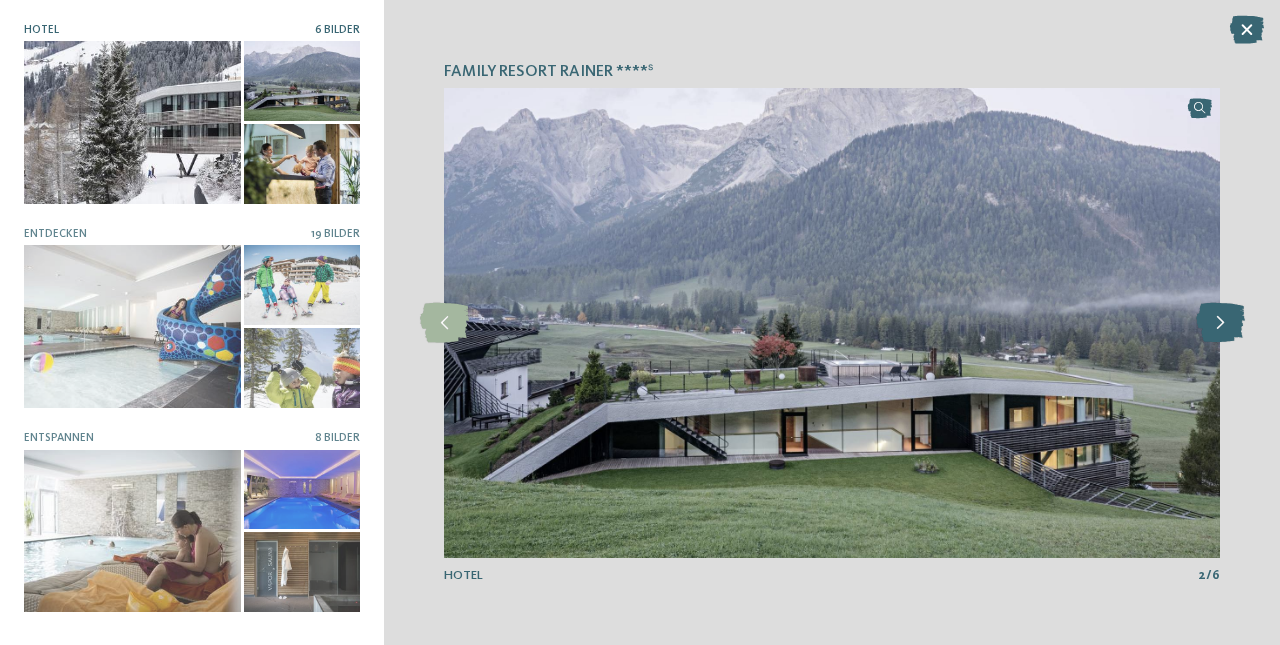 click at bounding box center (1220, 323) 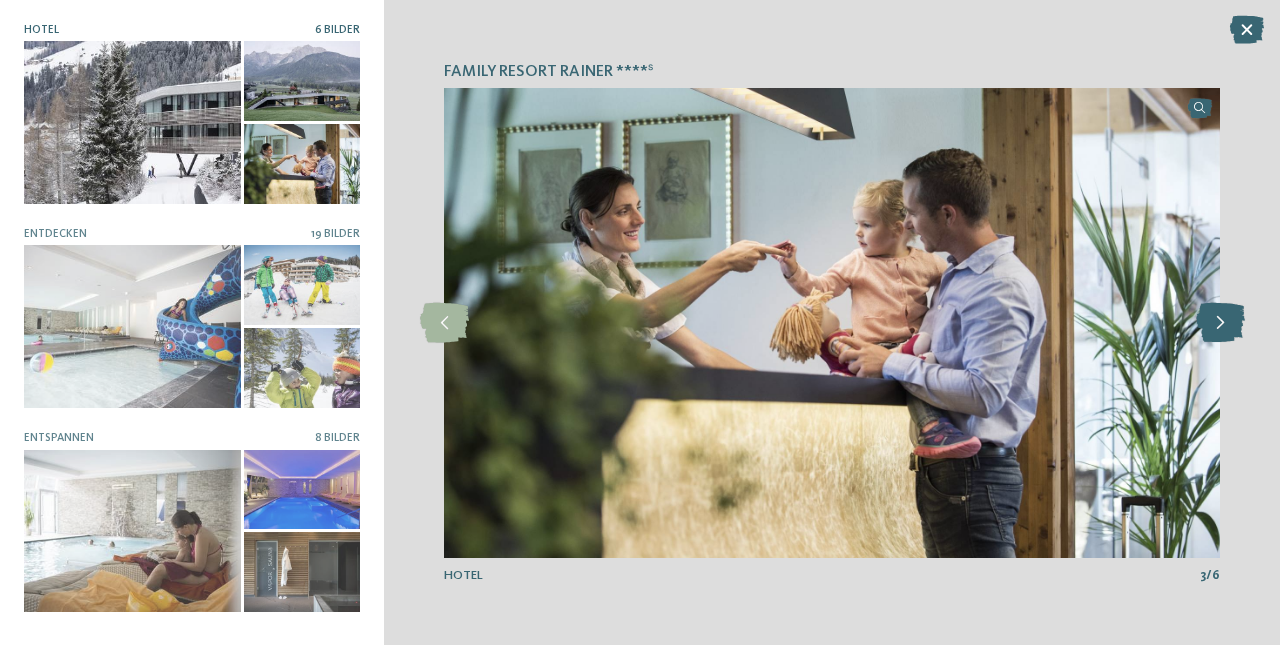click at bounding box center (1220, 323) 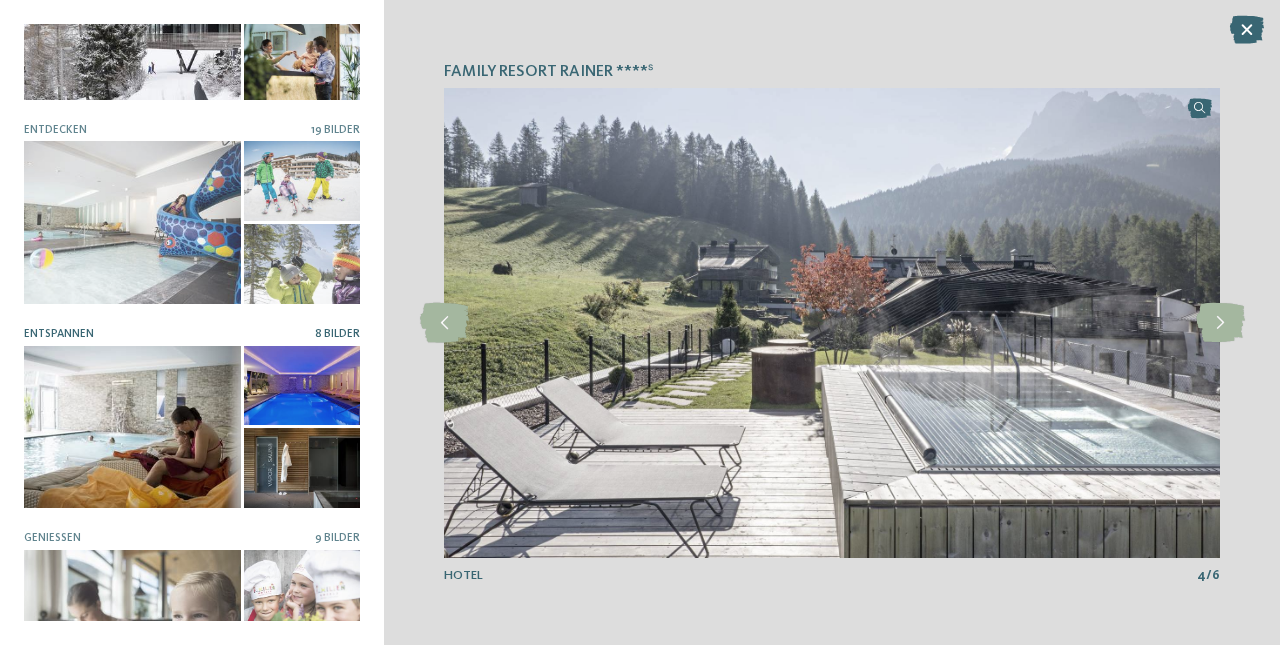 scroll, scrollTop: 107, scrollLeft: 0, axis: vertical 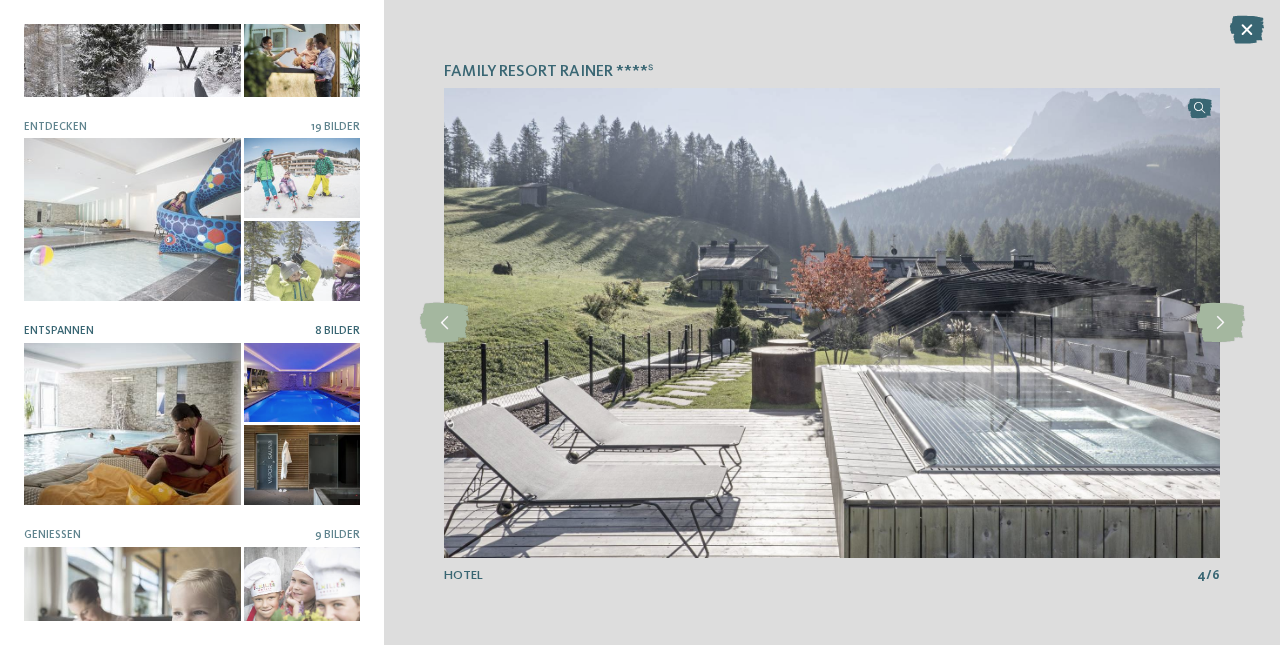 click at bounding box center [132, 424] 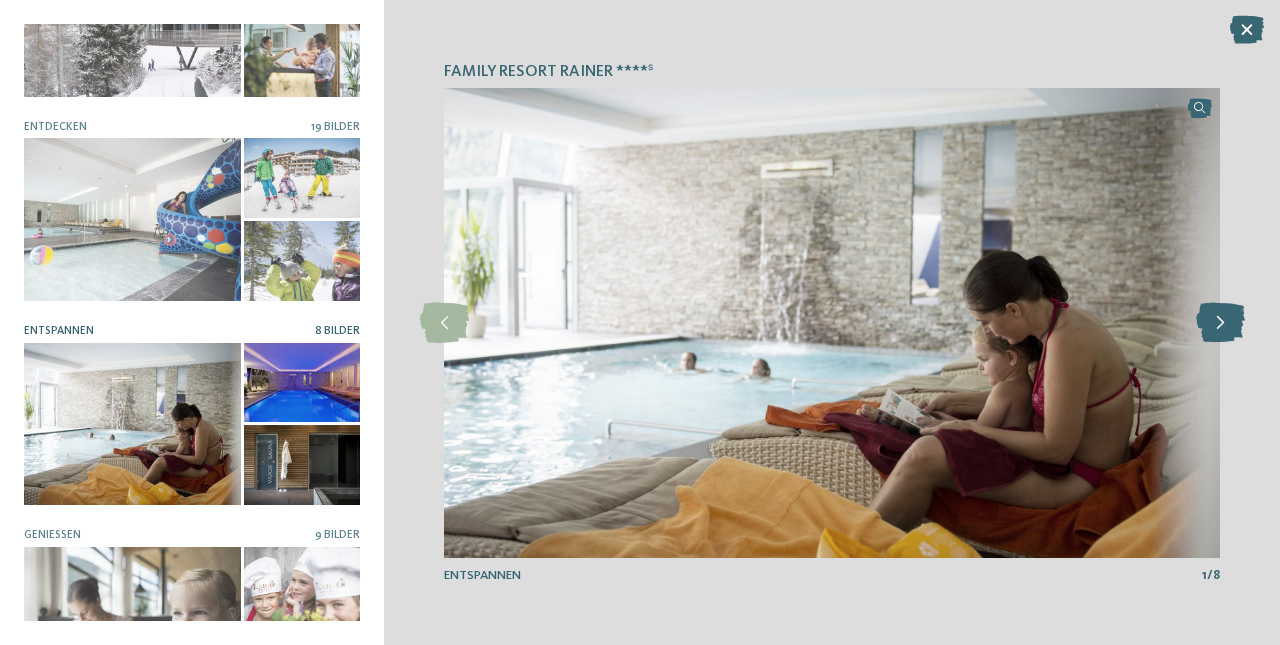 click at bounding box center (1220, 323) 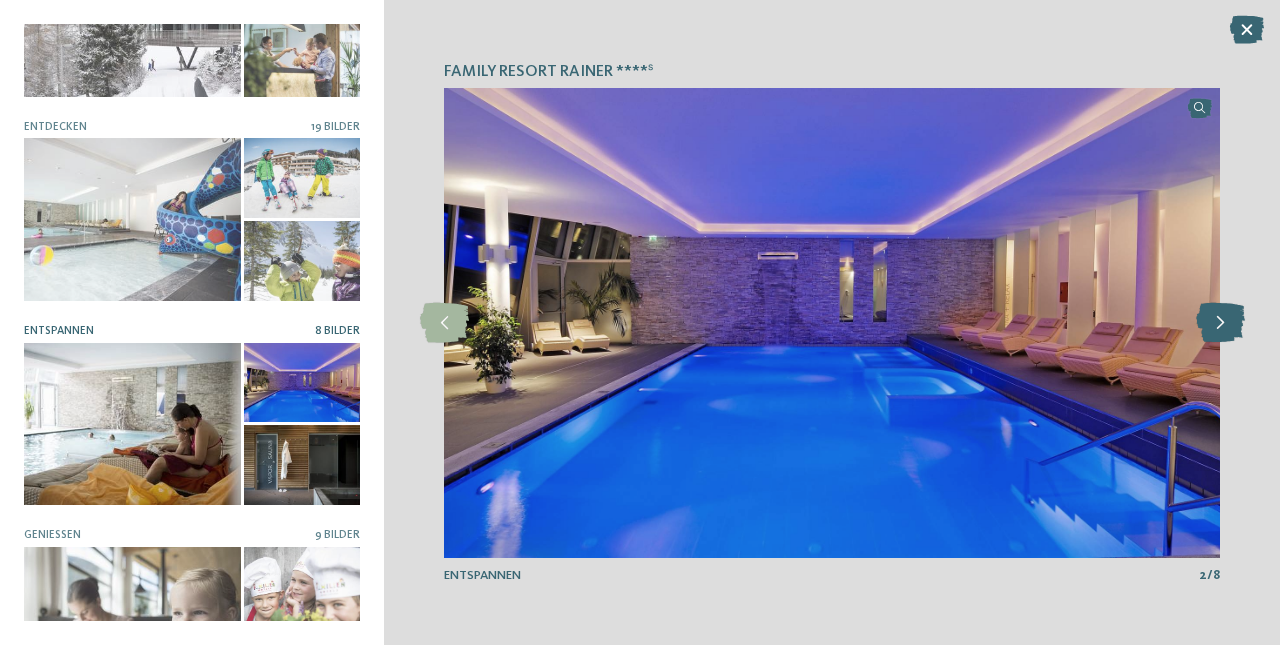 click at bounding box center [1220, 323] 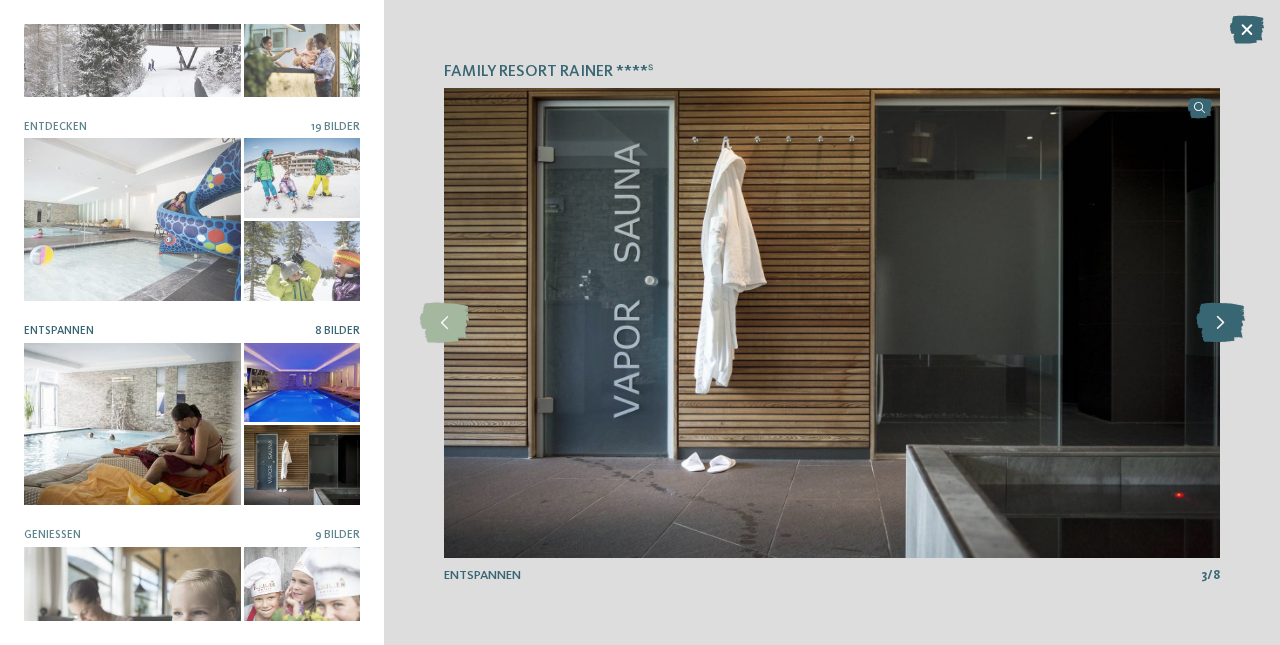 click at bounding box center [1220, 323] 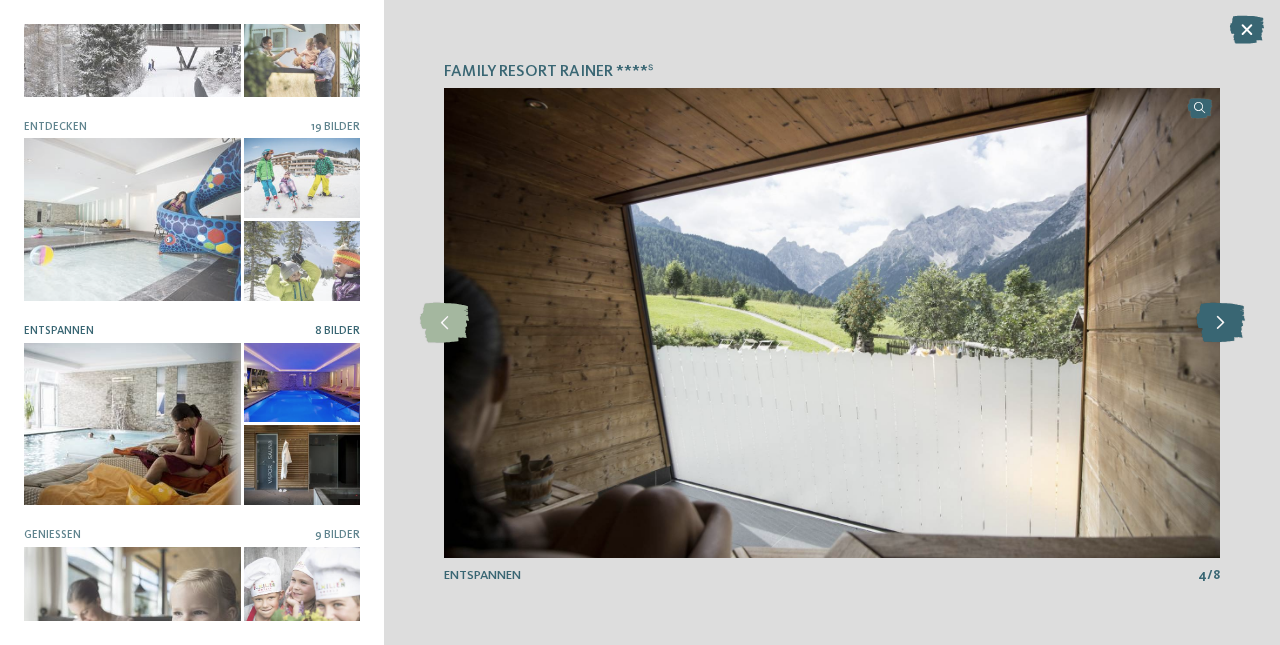 click at bounding box center (1220, 323) 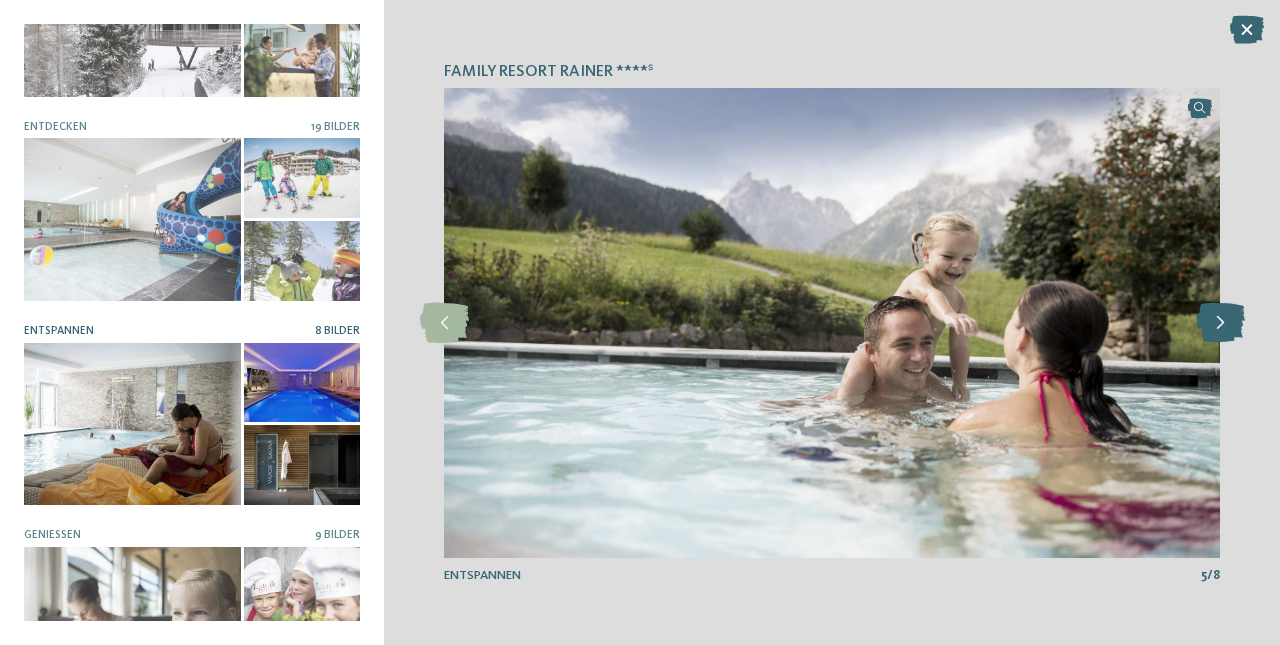 click at bounding box center [1220, 323] 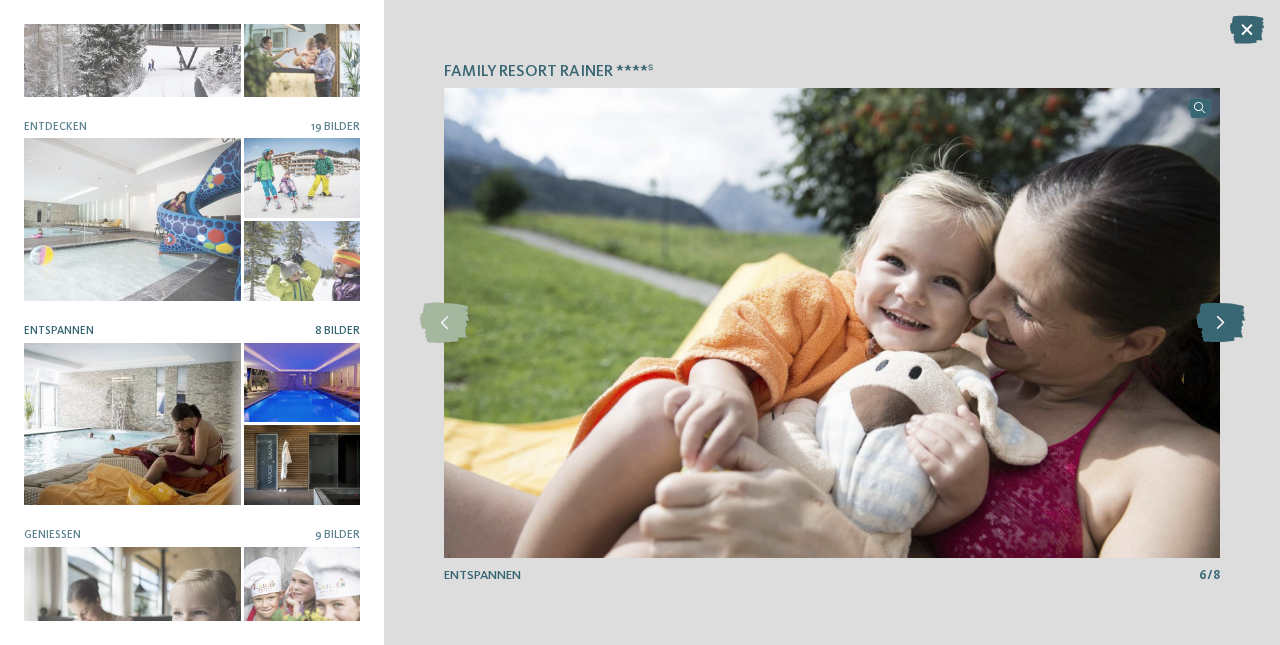 click at bounding box center [1220, 323] 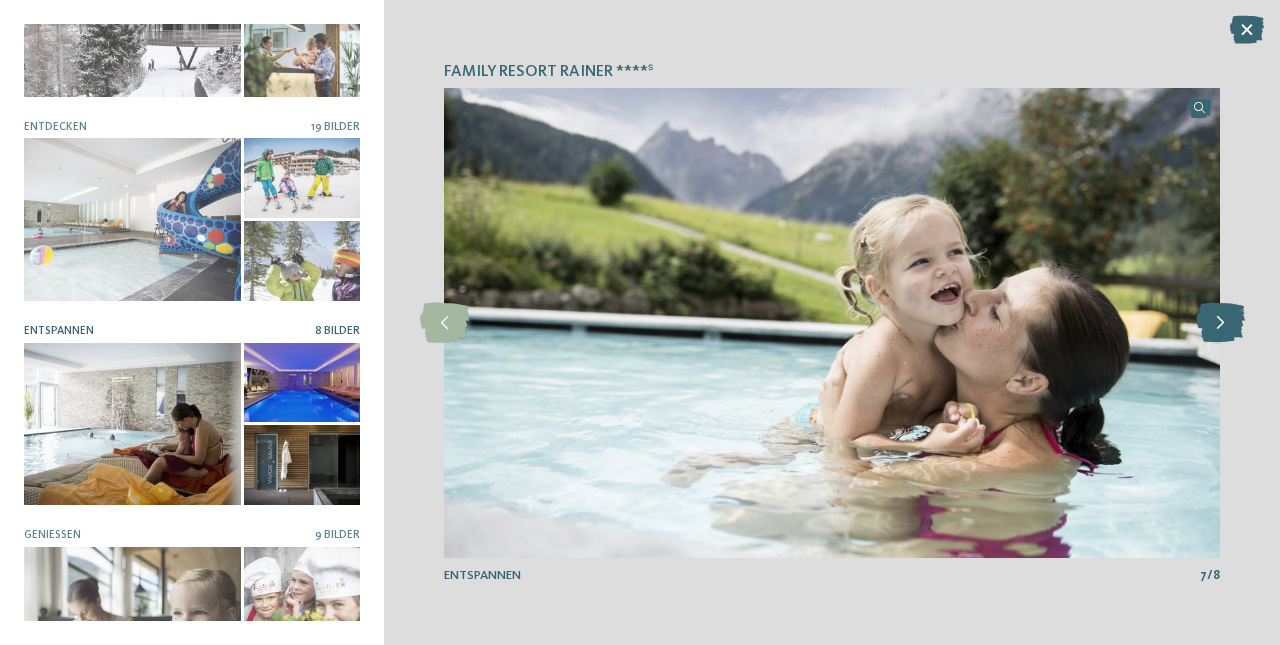 click at bounding box center (1220, 323) 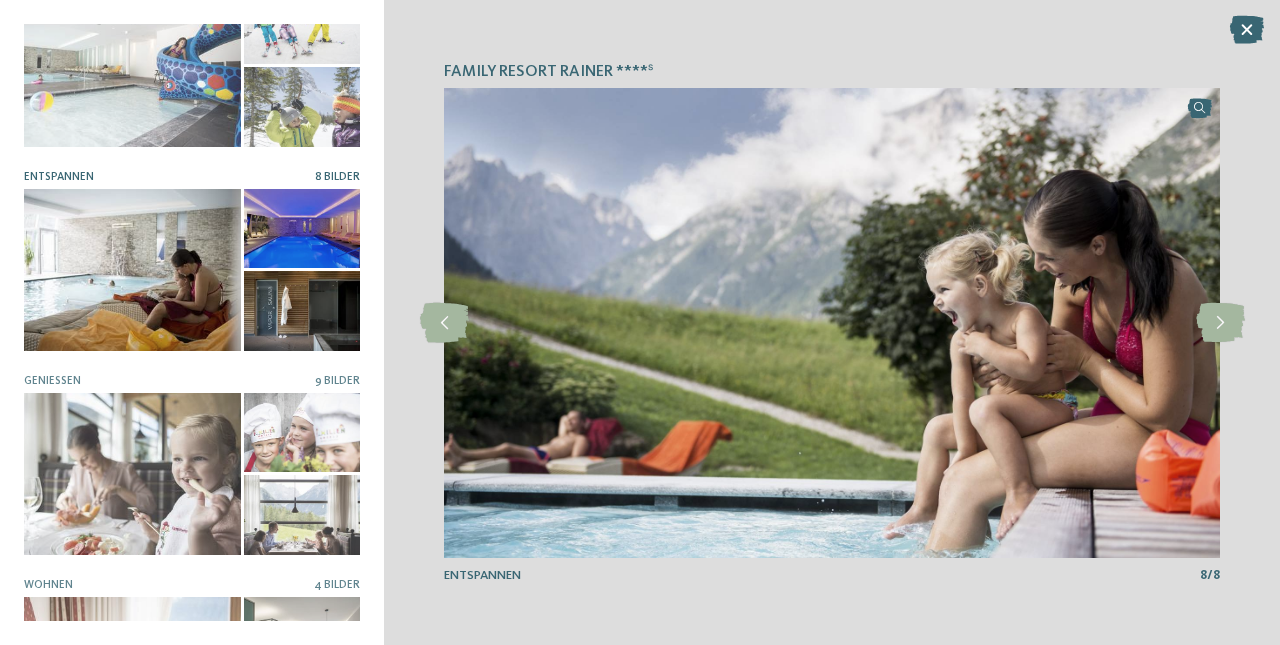 scroll, scrollTop: 292, scrollLeft: 0, axis: vertical 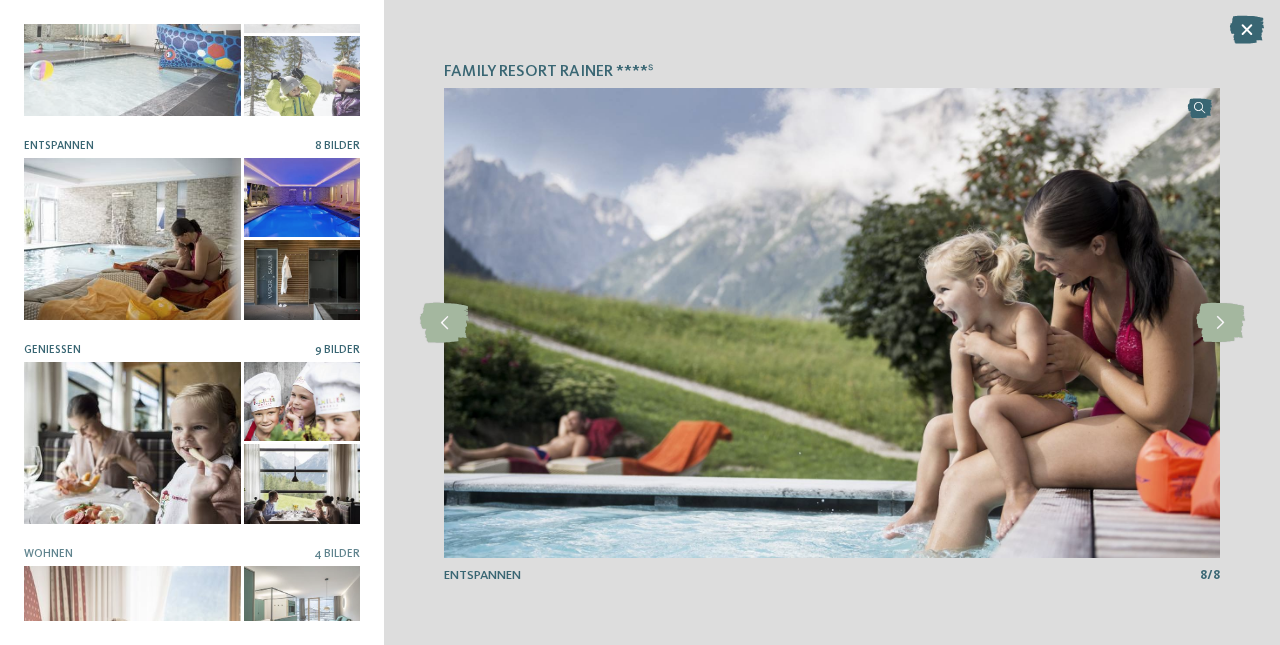 click at bounding box center [132, 443] 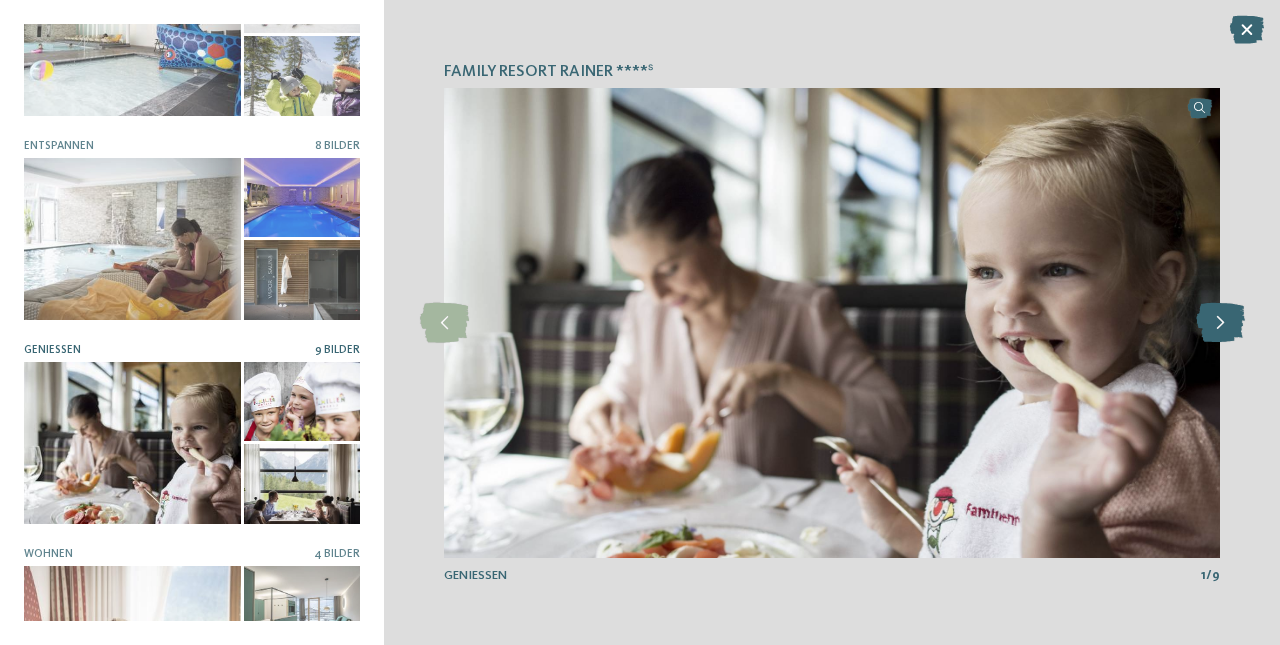 click at bounding box center (1220, 323) 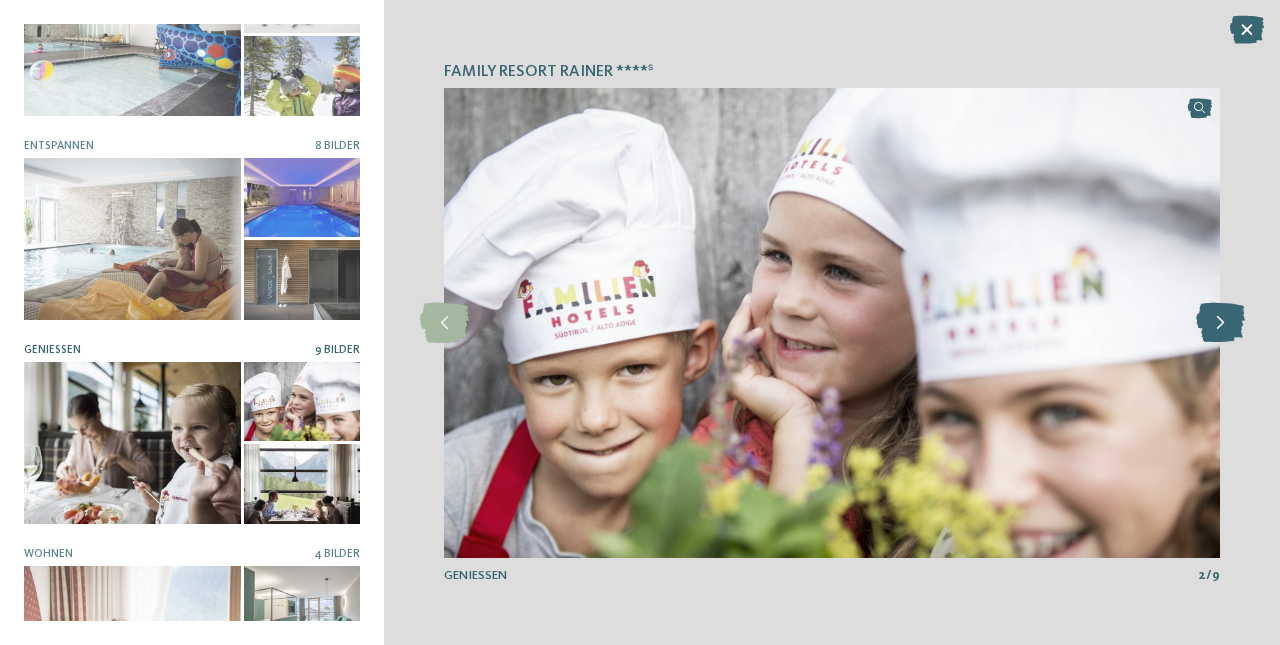 click at bounding box center [1220, 323] 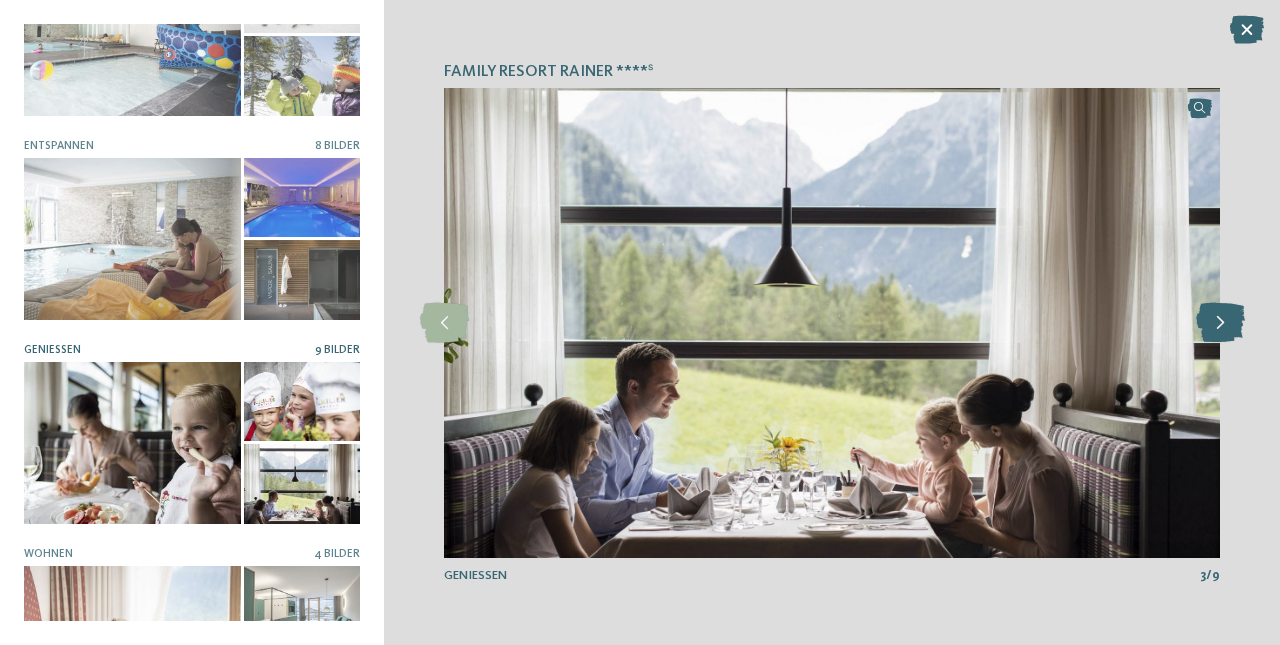 click at bounding box center [1220, 323] 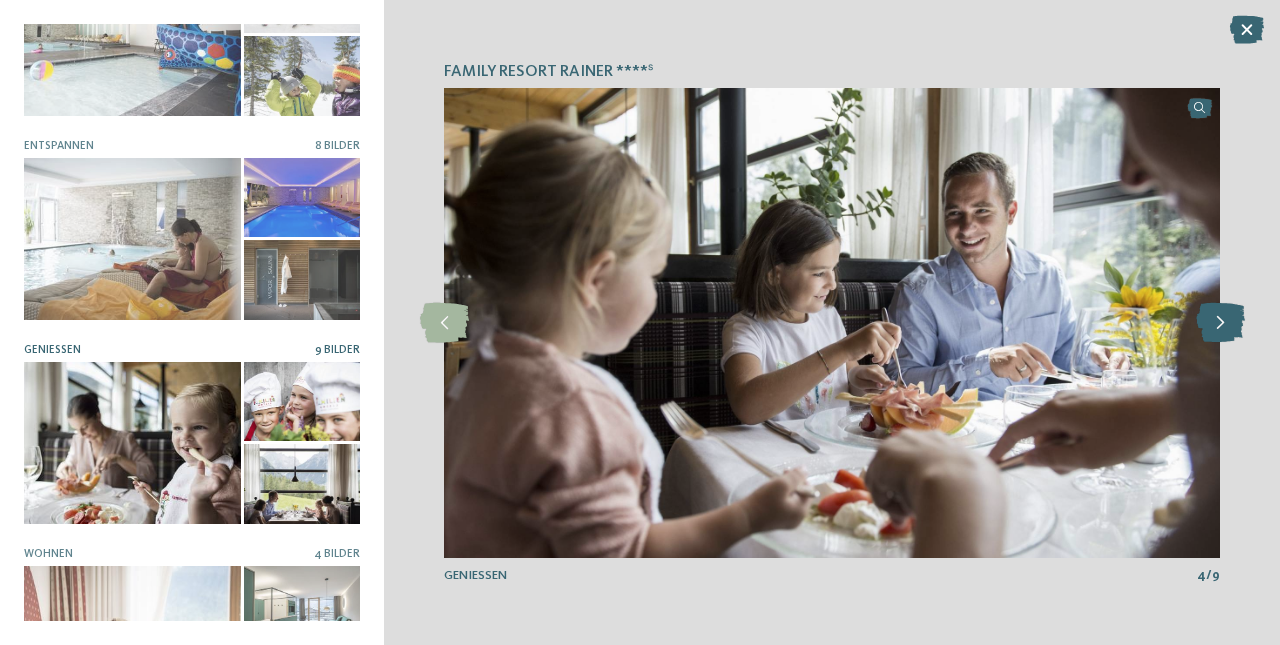 click at bounding box center (1220, 323) 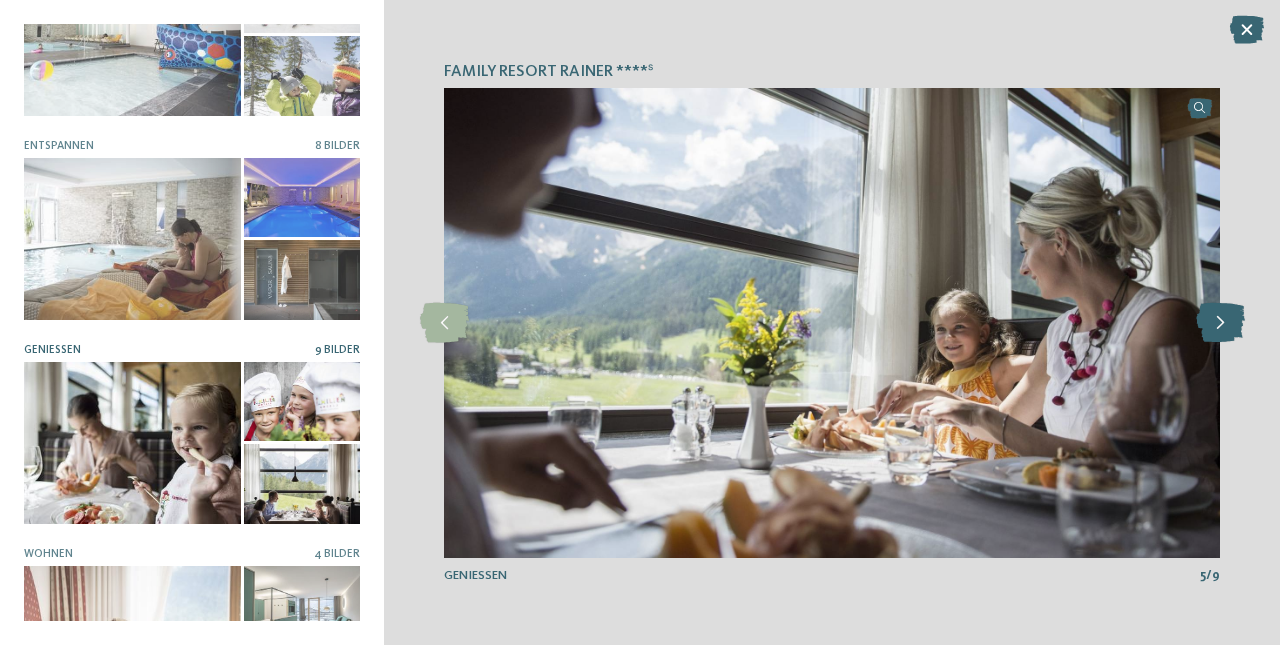 click at bounding box center [1220, 323] 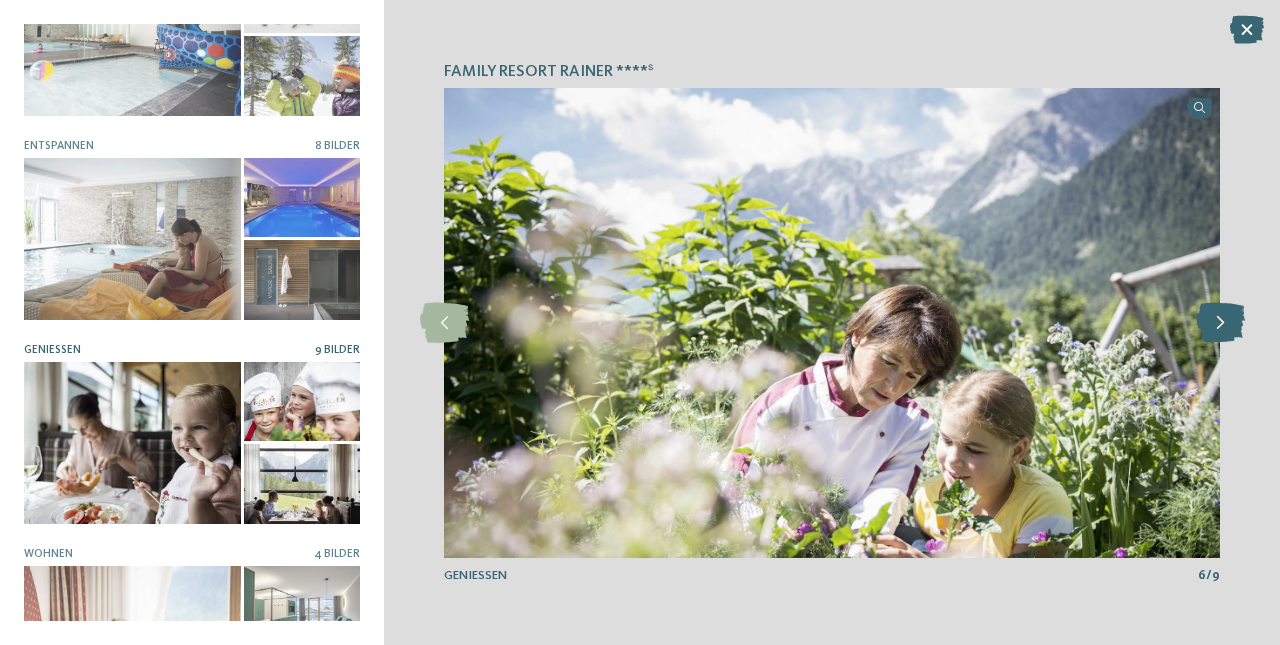 click at bounding box center [1220, 323] 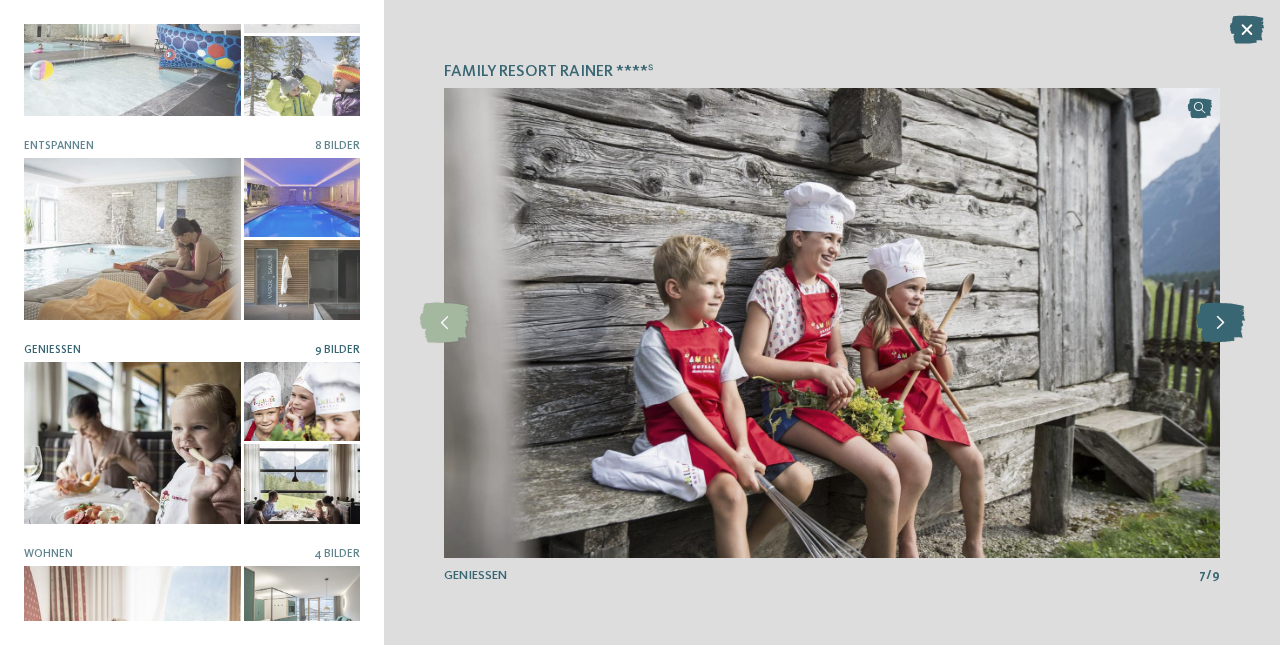 click at bounding box center (1220, 323) 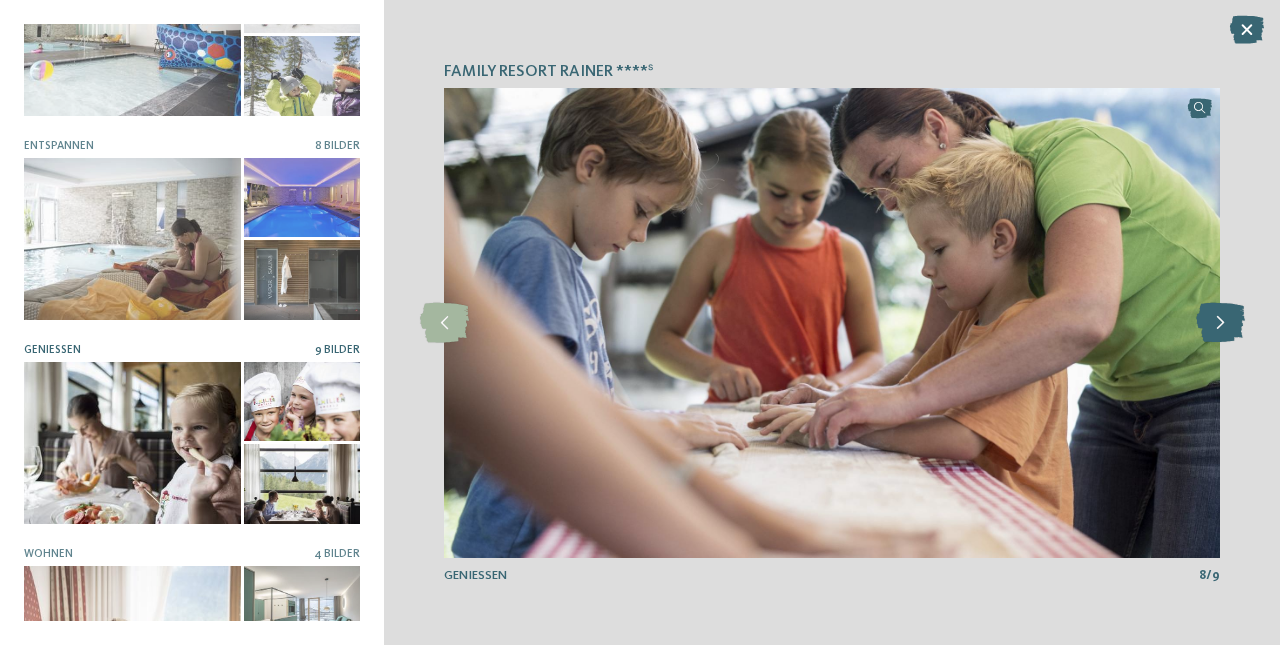 click at bounding box center [1220, 323] 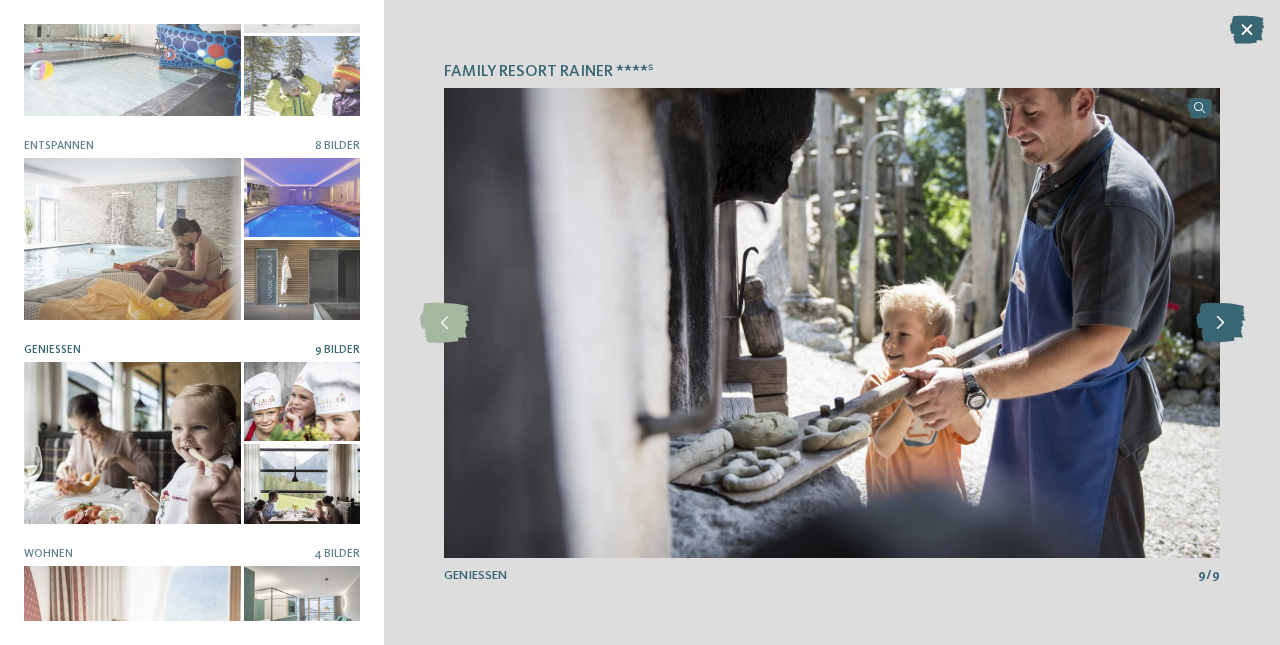 click at bounding box center [1220, 323] 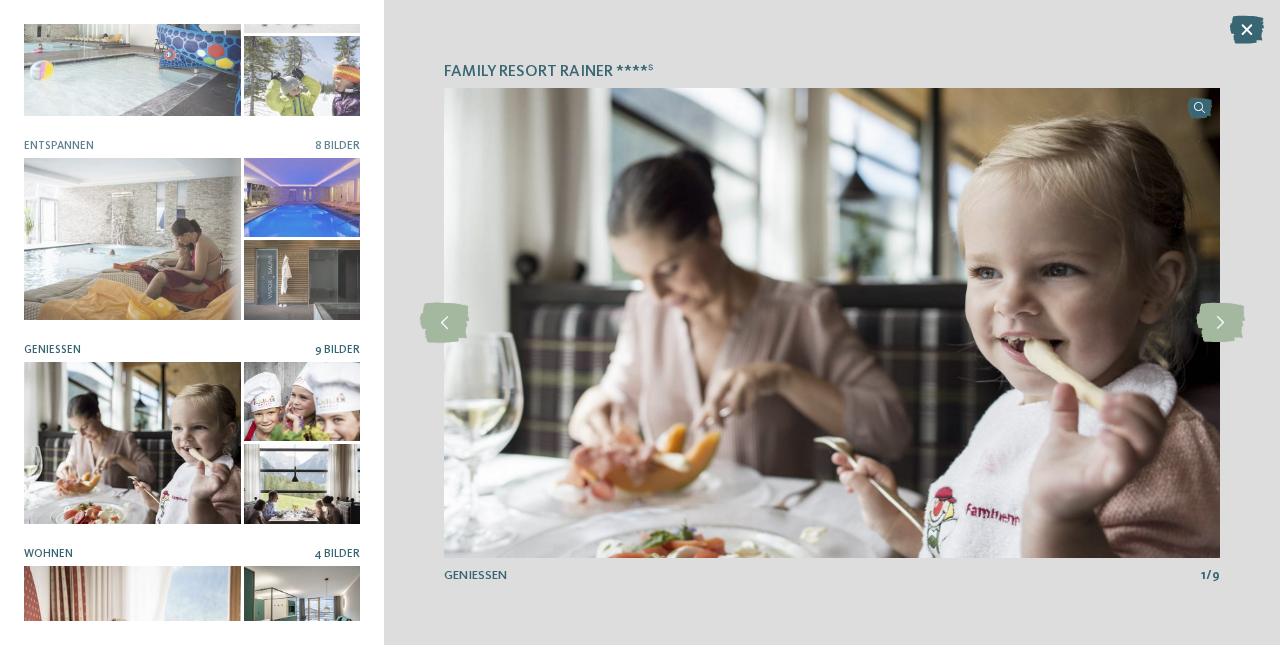 scroll, scrollTop: 389, scrollLeft: 0, axis: vertical 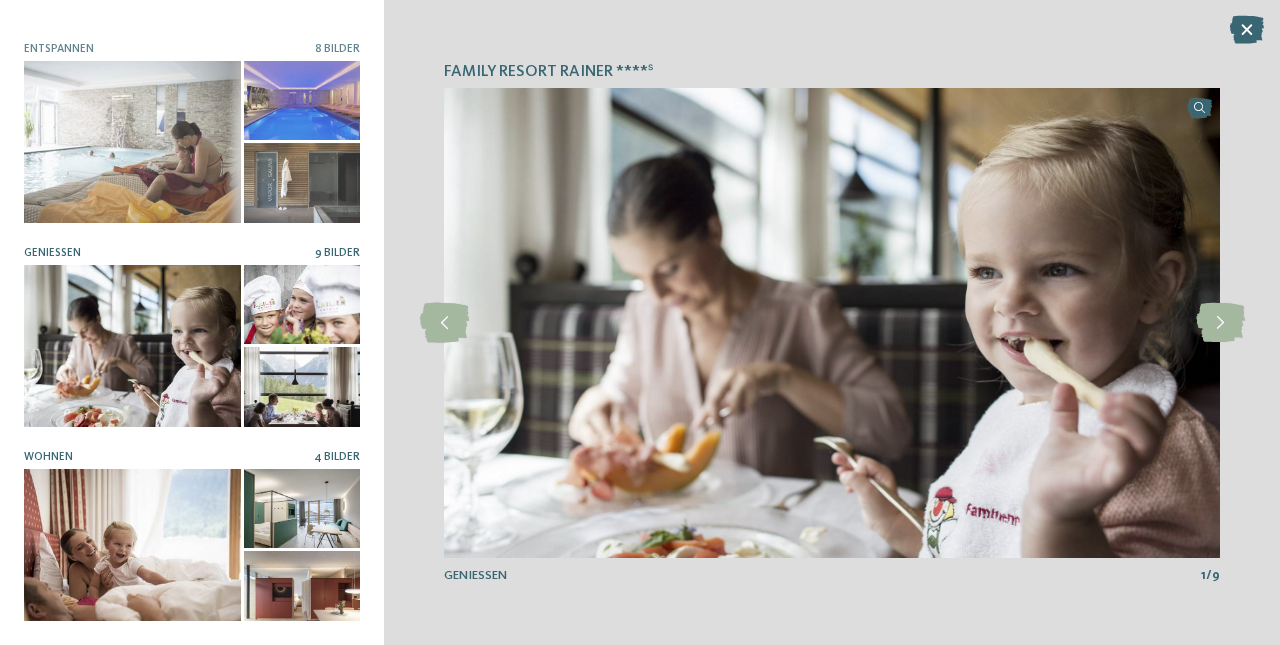 click at bounding box center [132, 550] 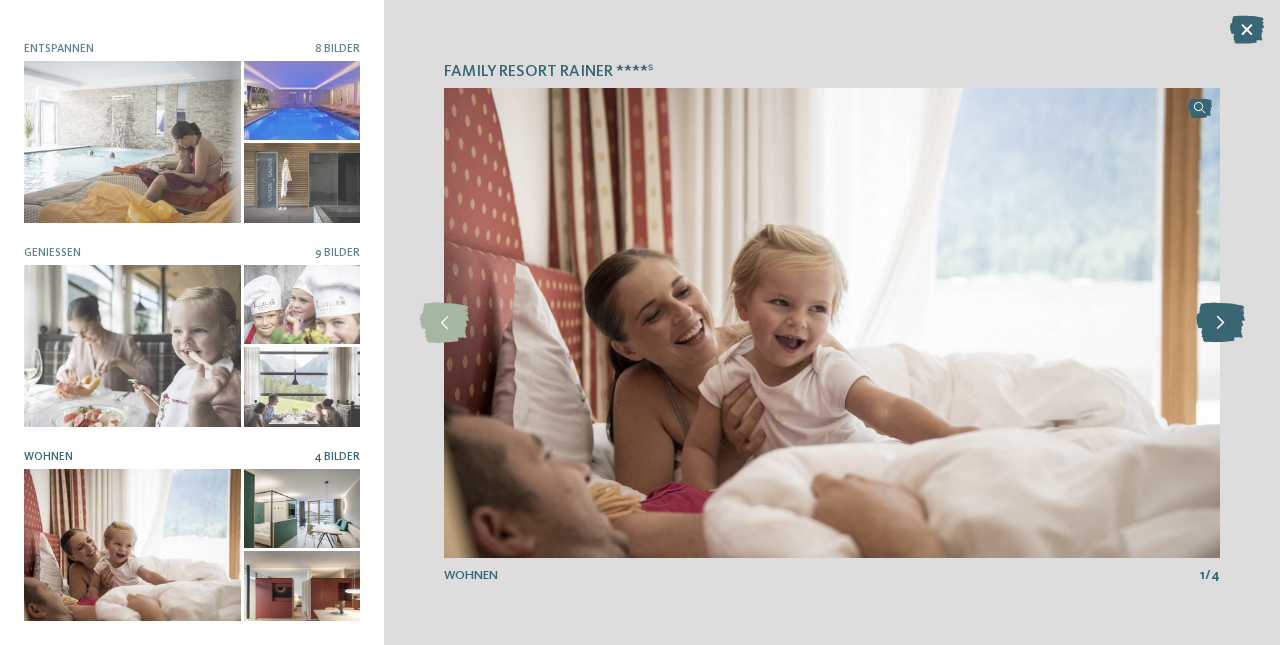 click at bounding box center [1220, 323] 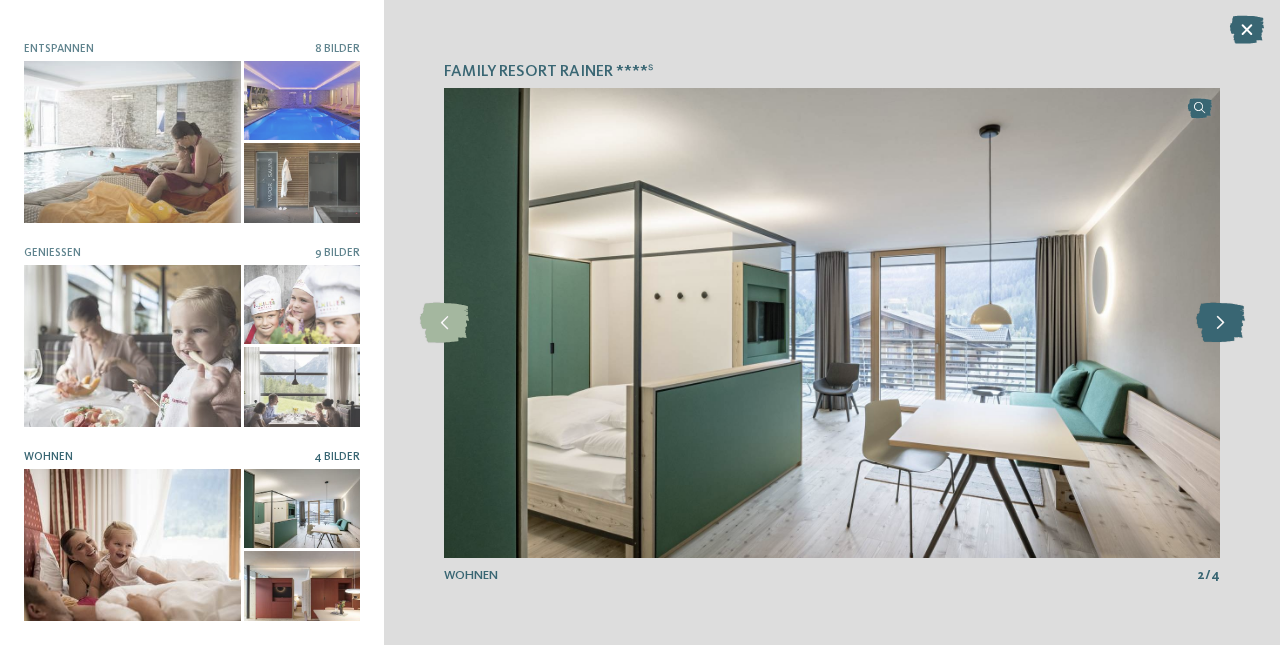click at bounding box center (1220, 323) 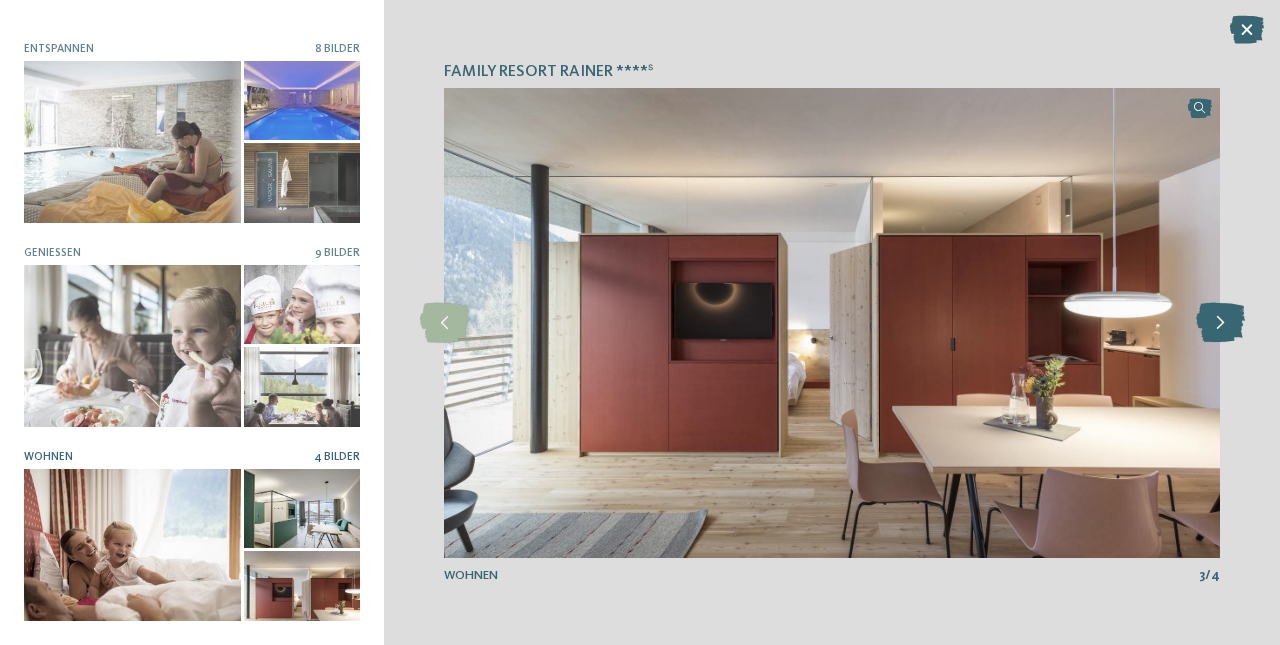 click at bounding box center [1220, 323] 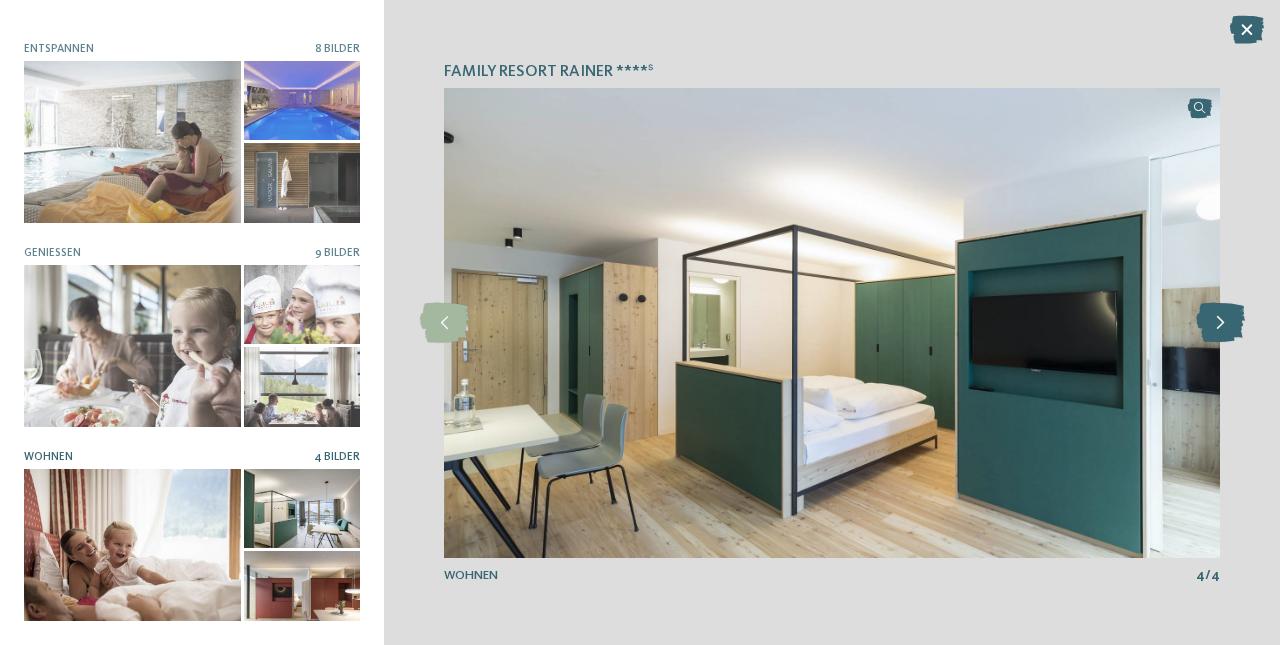 click at bounding box center (1220, 323) 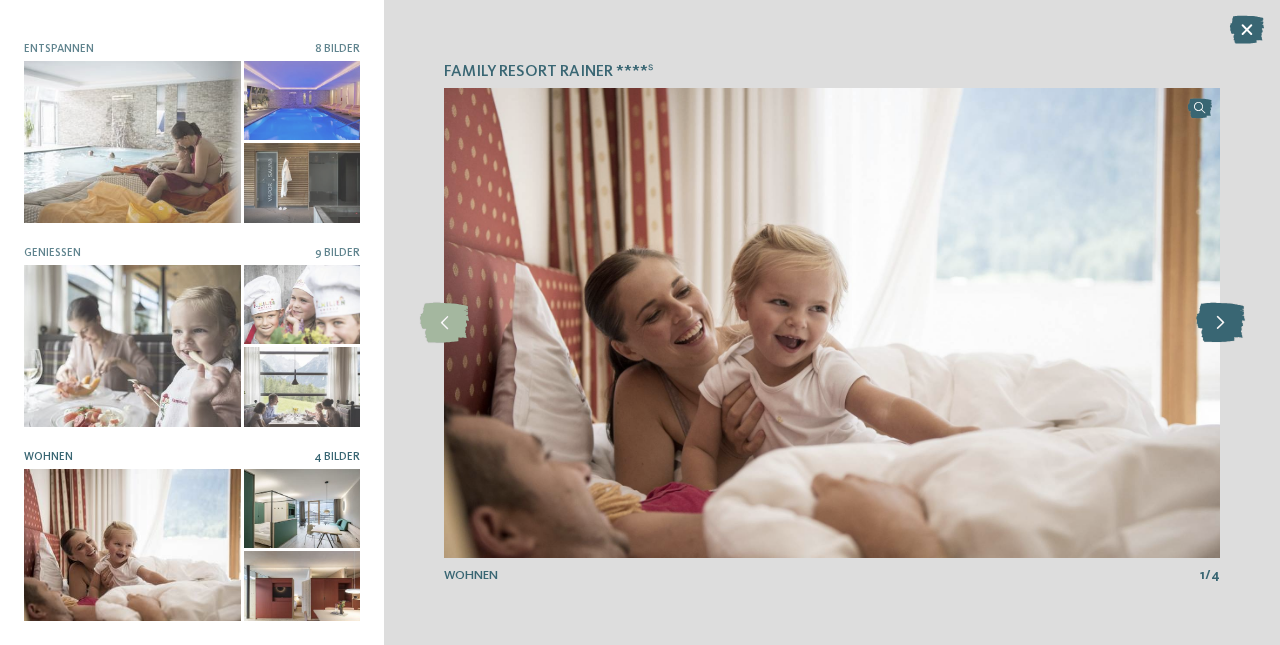 click at bounding box center [1220, 323] 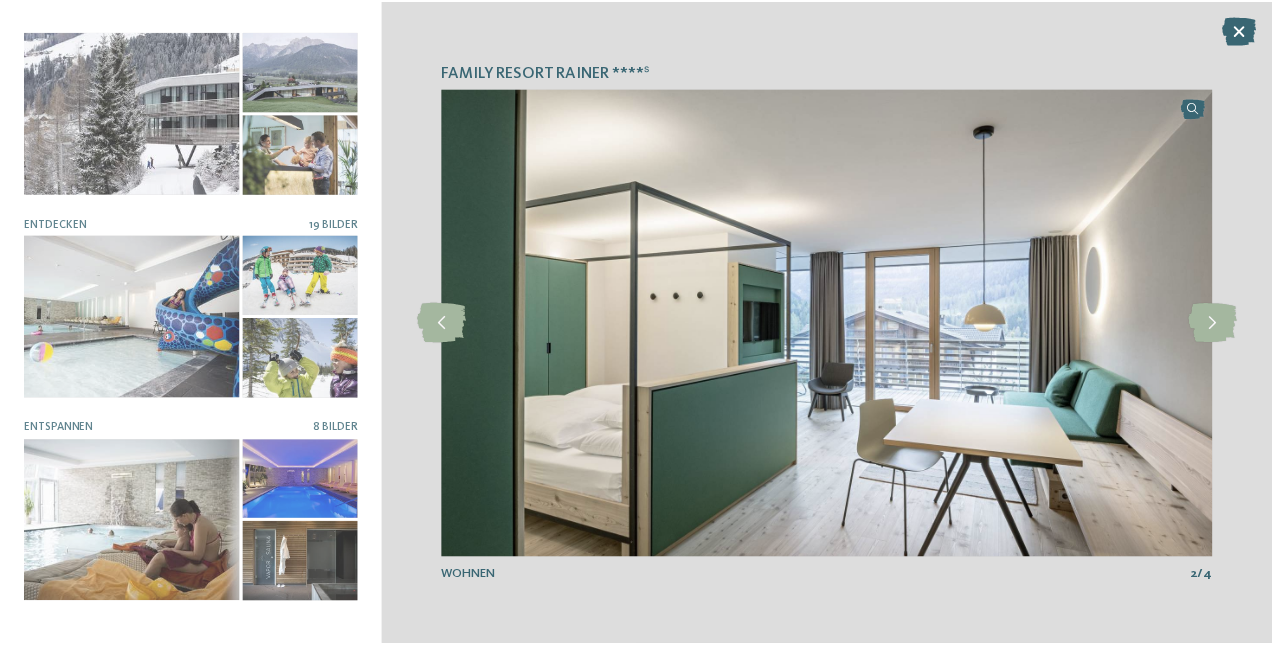 scroll, scrollTop: 0, scrollLeft: 0, axis: both 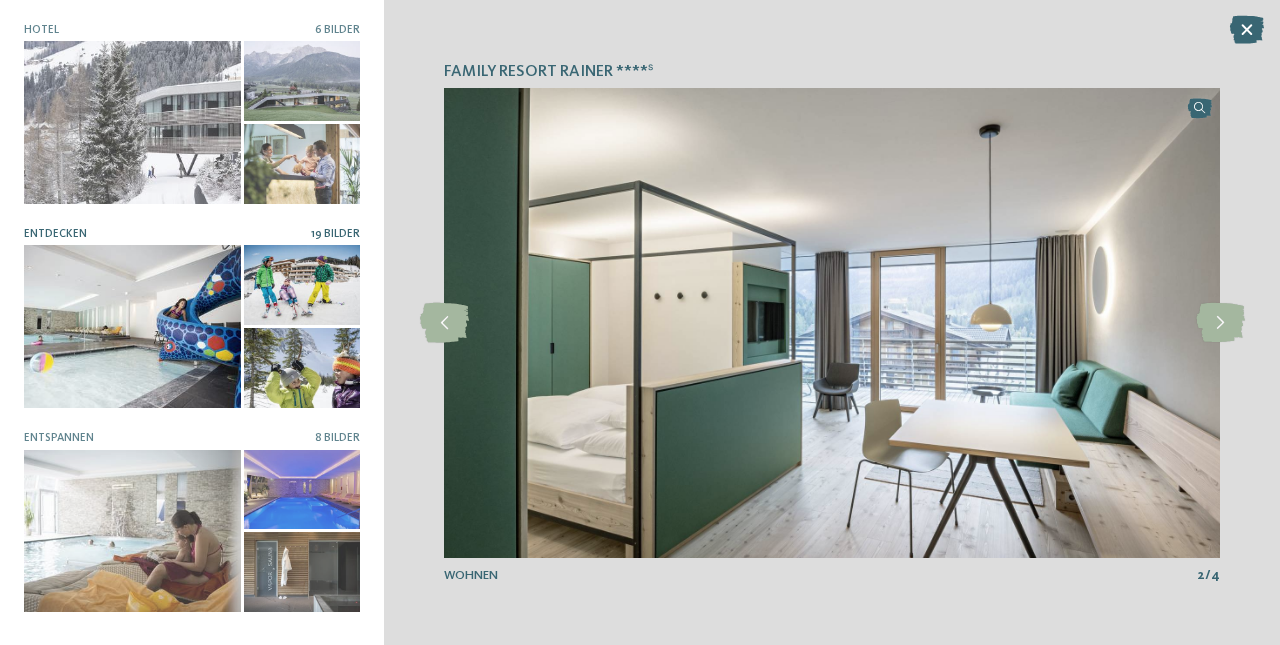 click at bounding box center (132, 326) 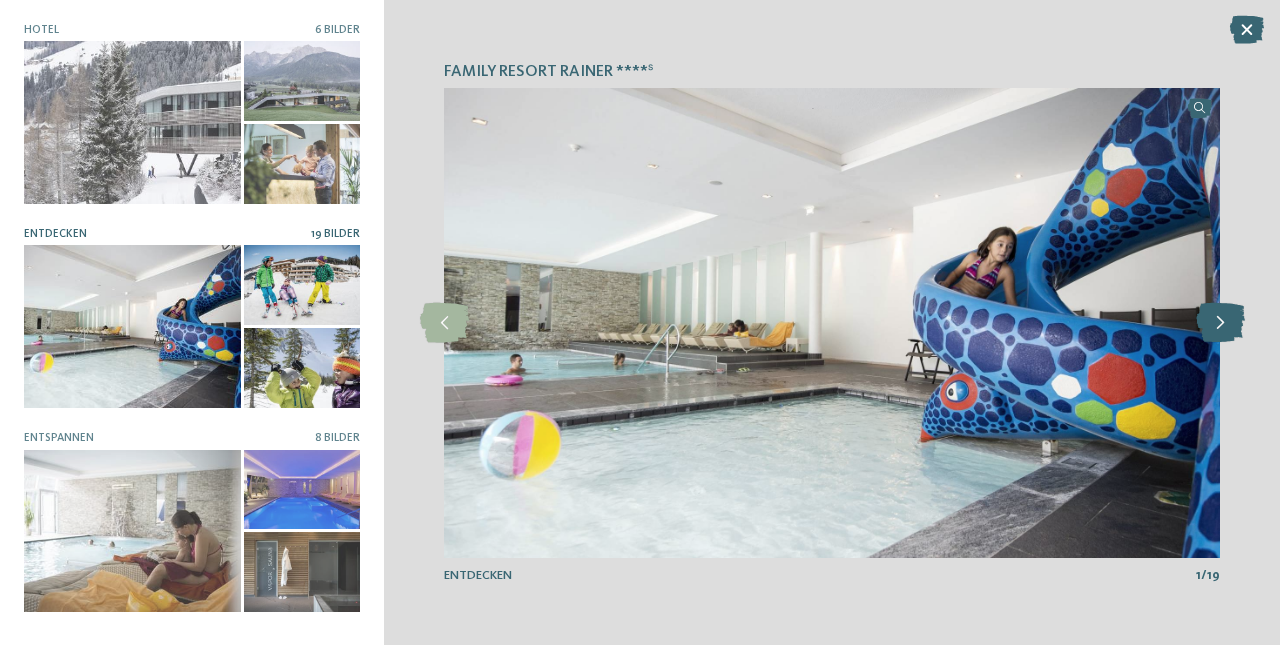 click at bounding box center [1220, 323] 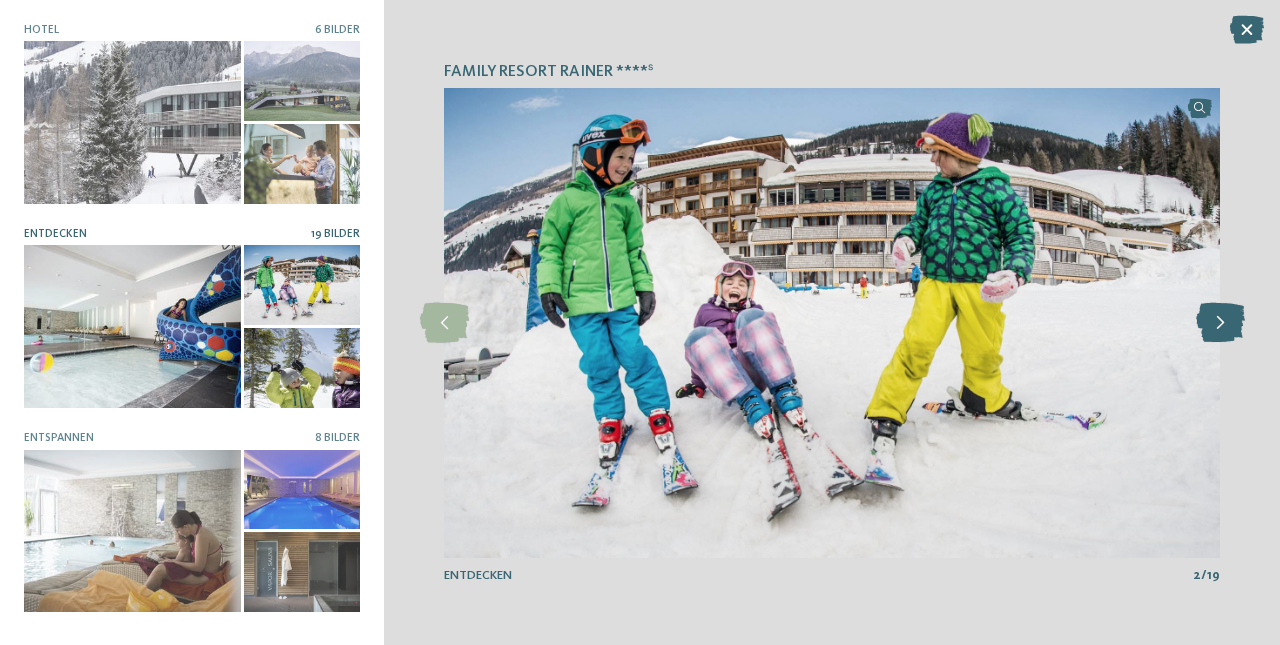 click at bounding box center [1220, 323] 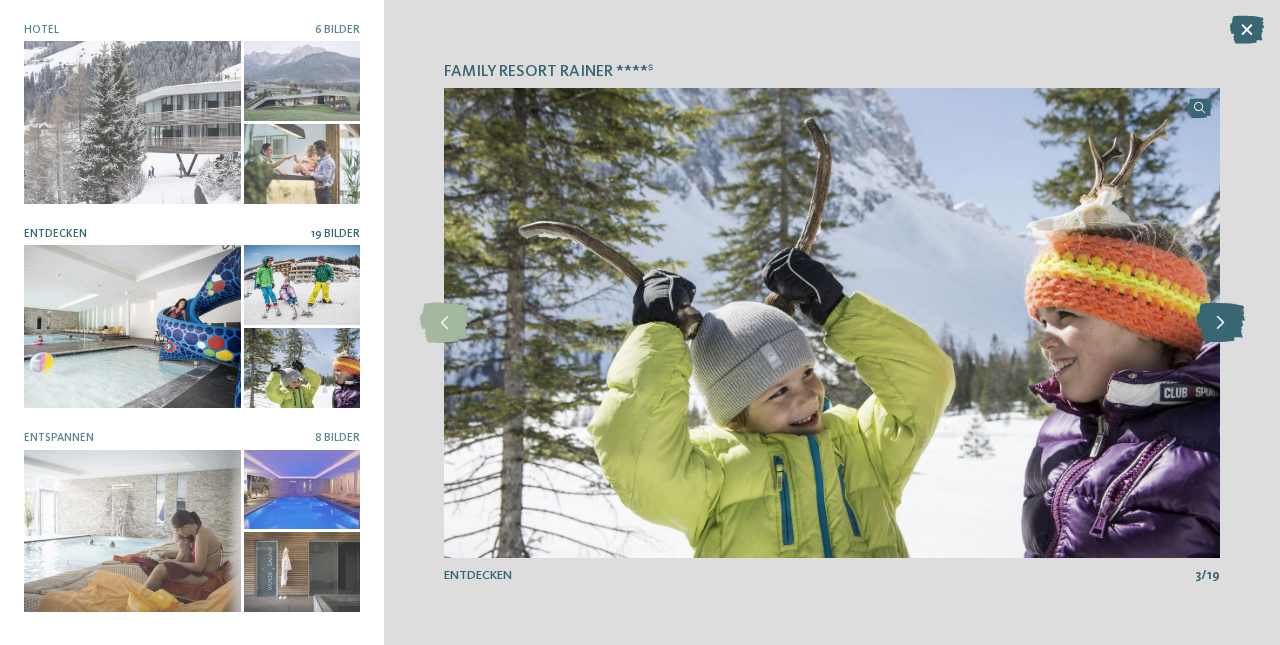 click at bounding box center [1220, 323] 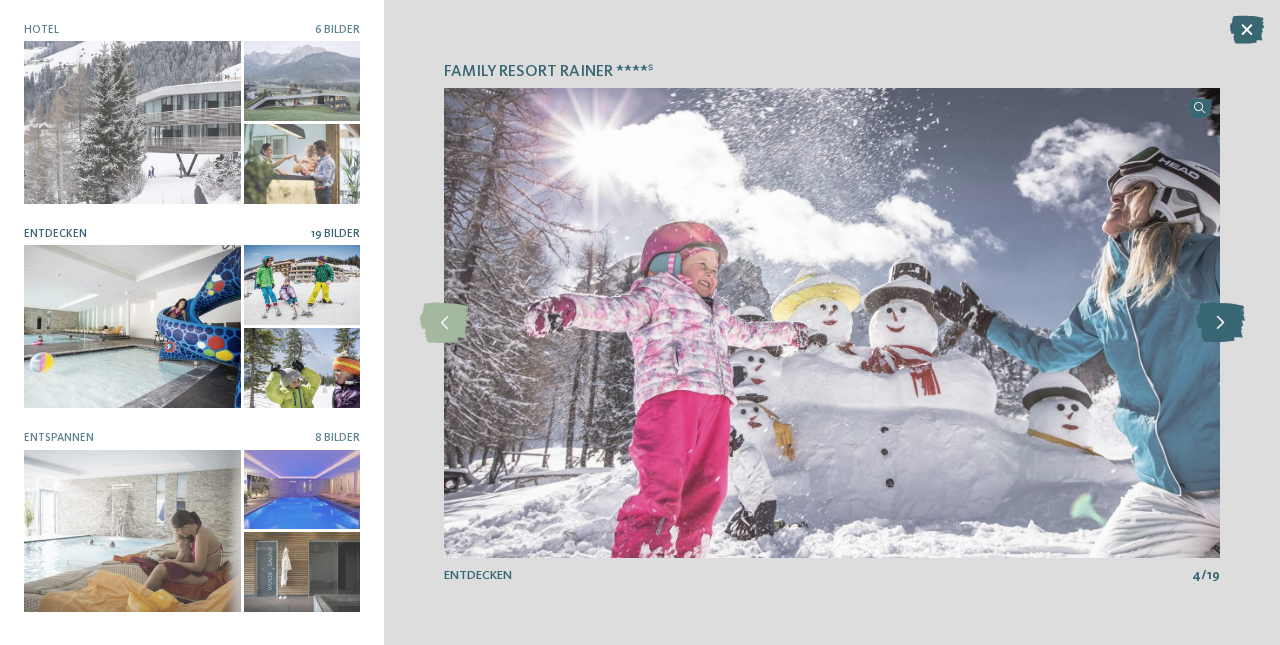 click at bounding box center (1220, 323) 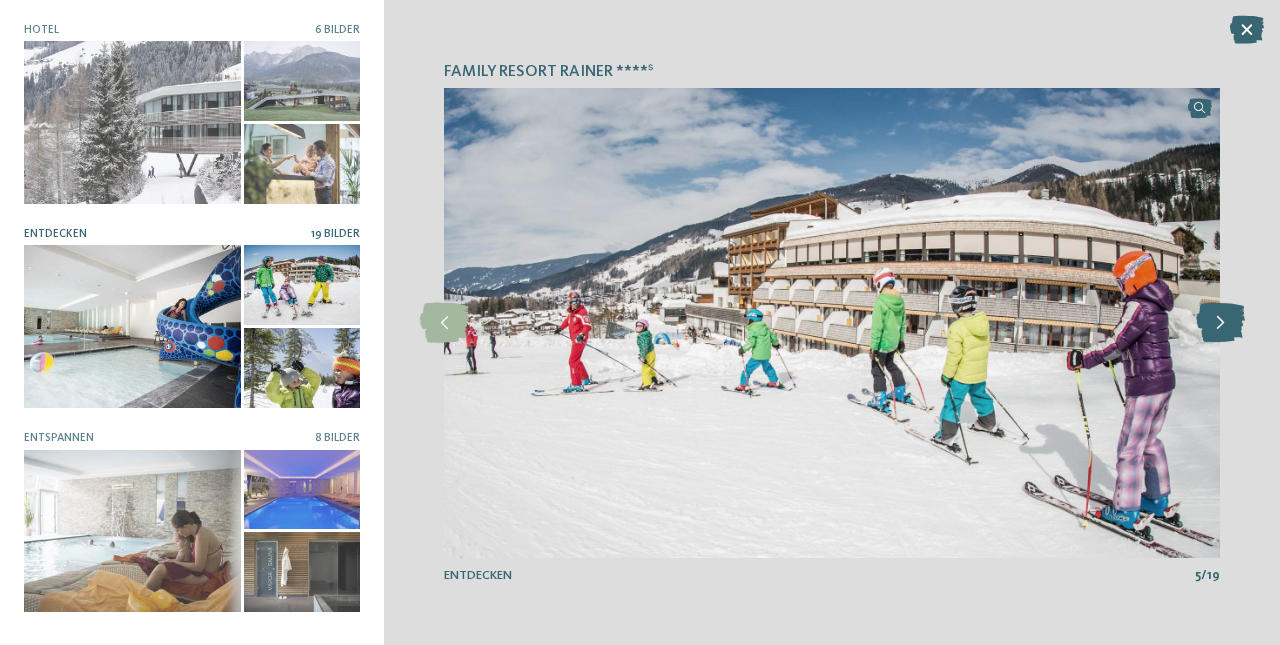 click at bounding box center (1220, 323) 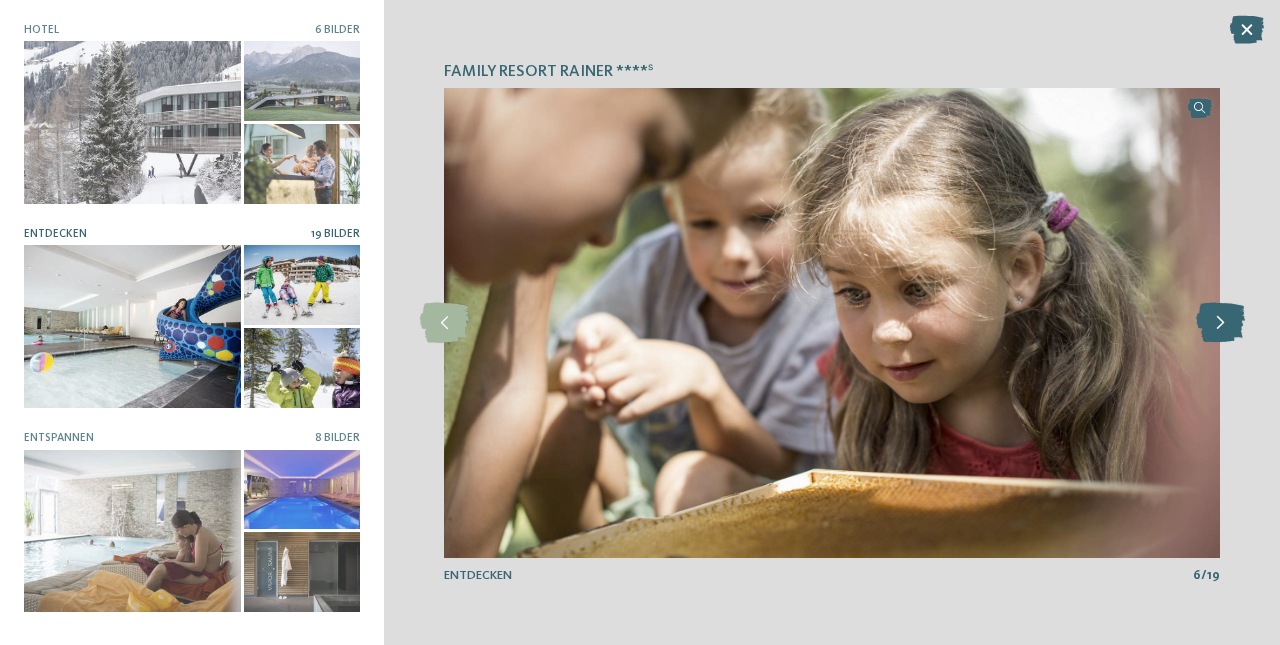 click at bounding box center [1220, 323] 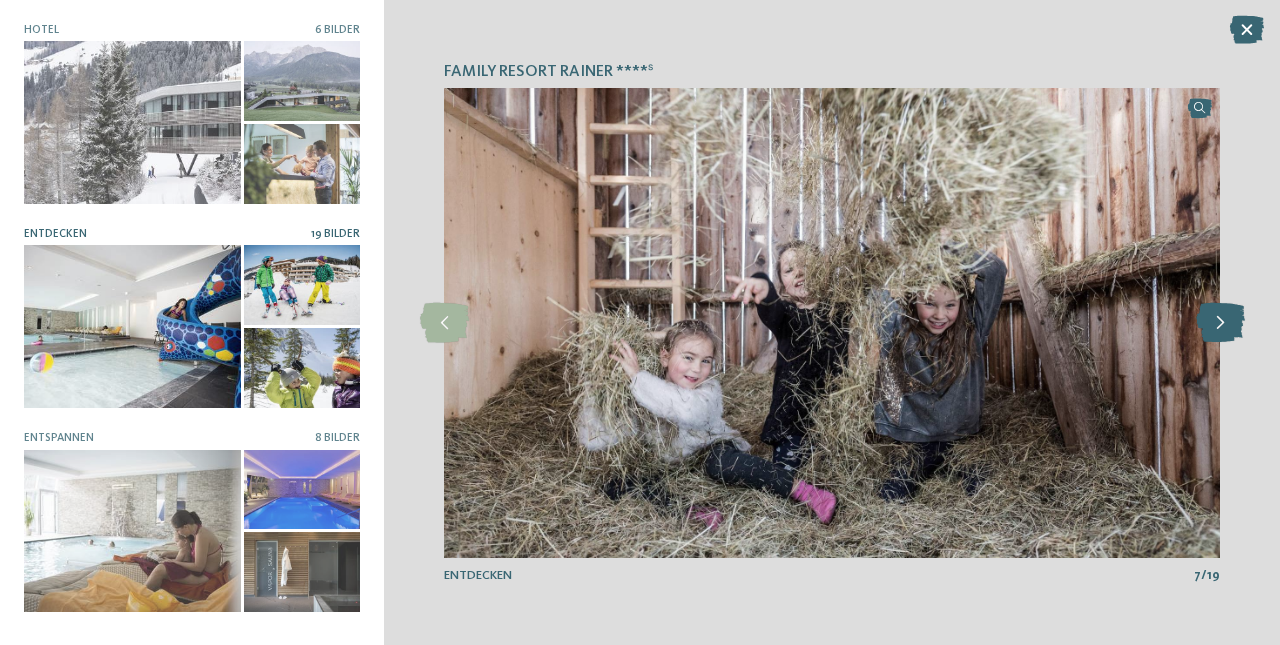 click at bounding box center (1220, 323) 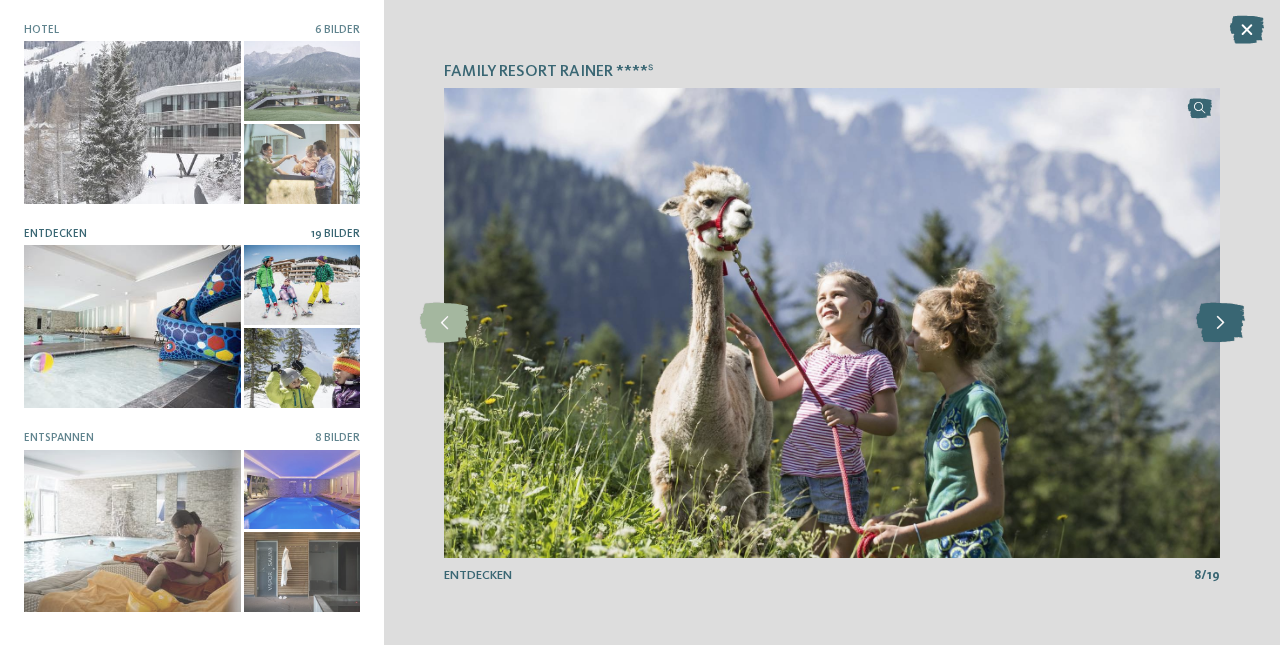 click at bounding box center [1220, 323] 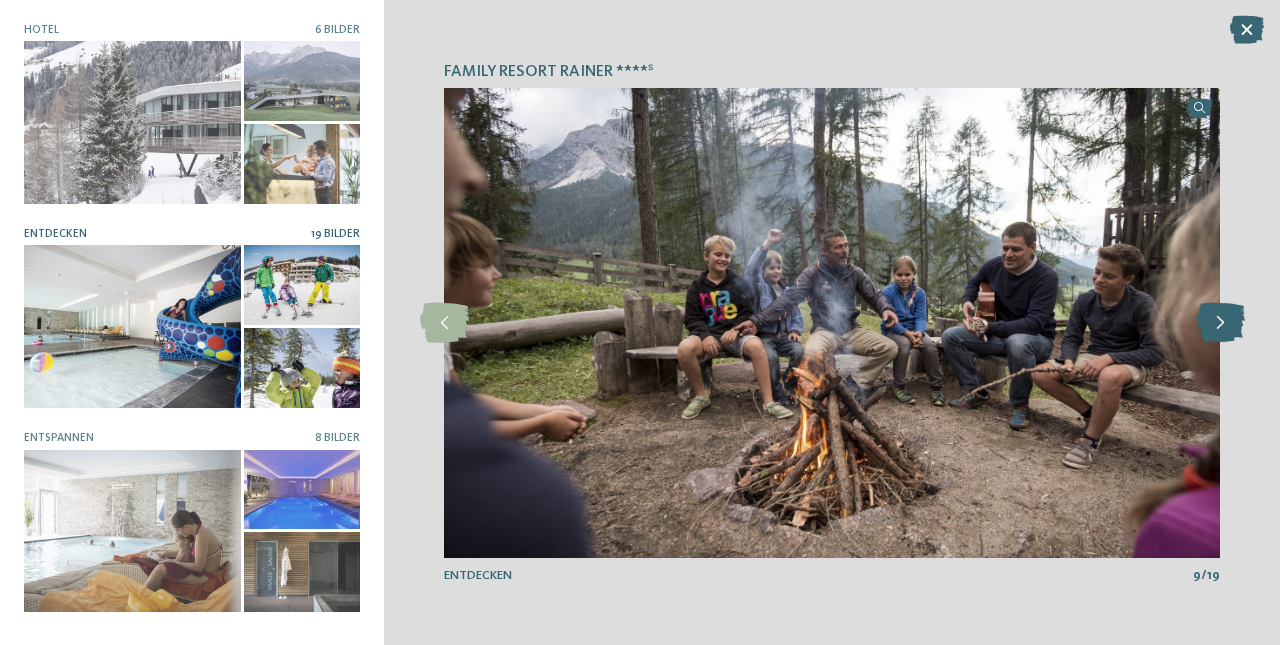 click at bounding box center (1220, 323) 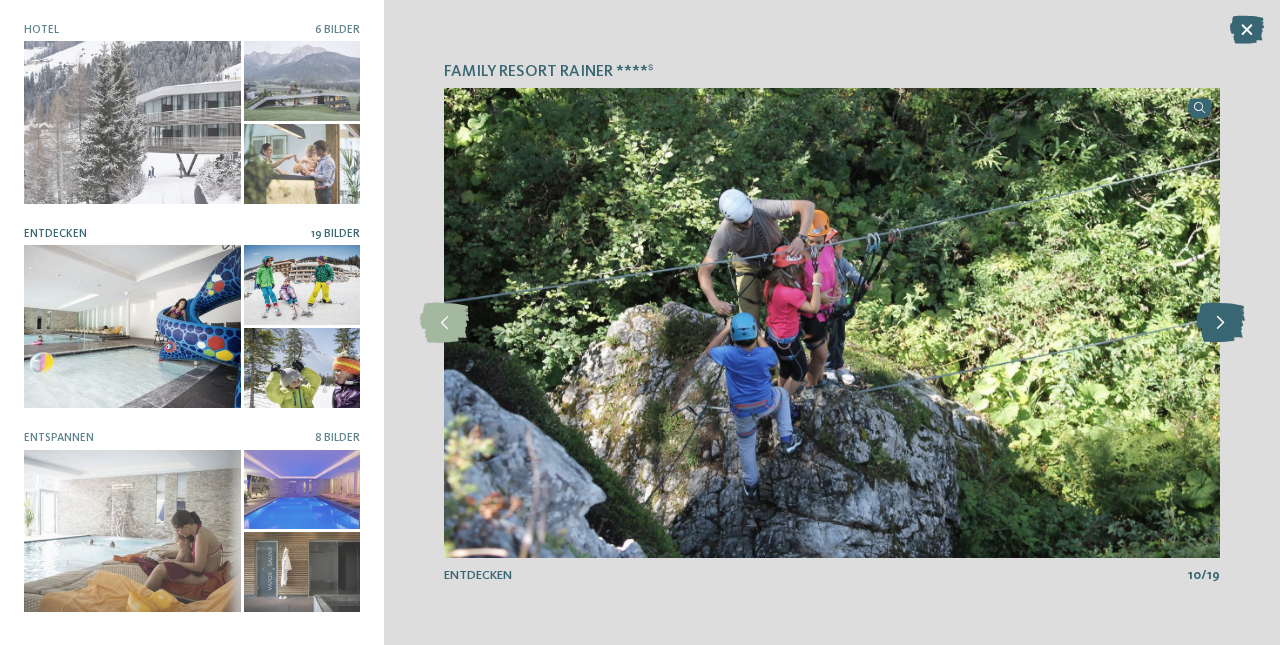 click at bounding box center [1220, 323] 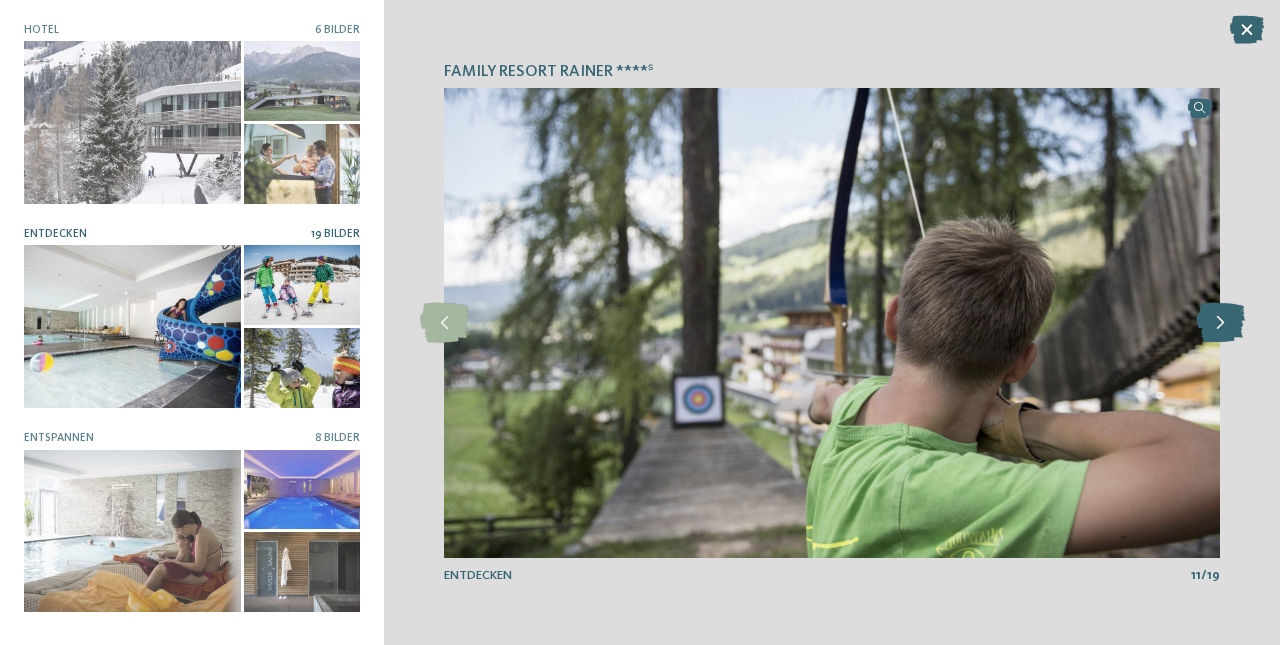 click at bounding box center (1220, 323) 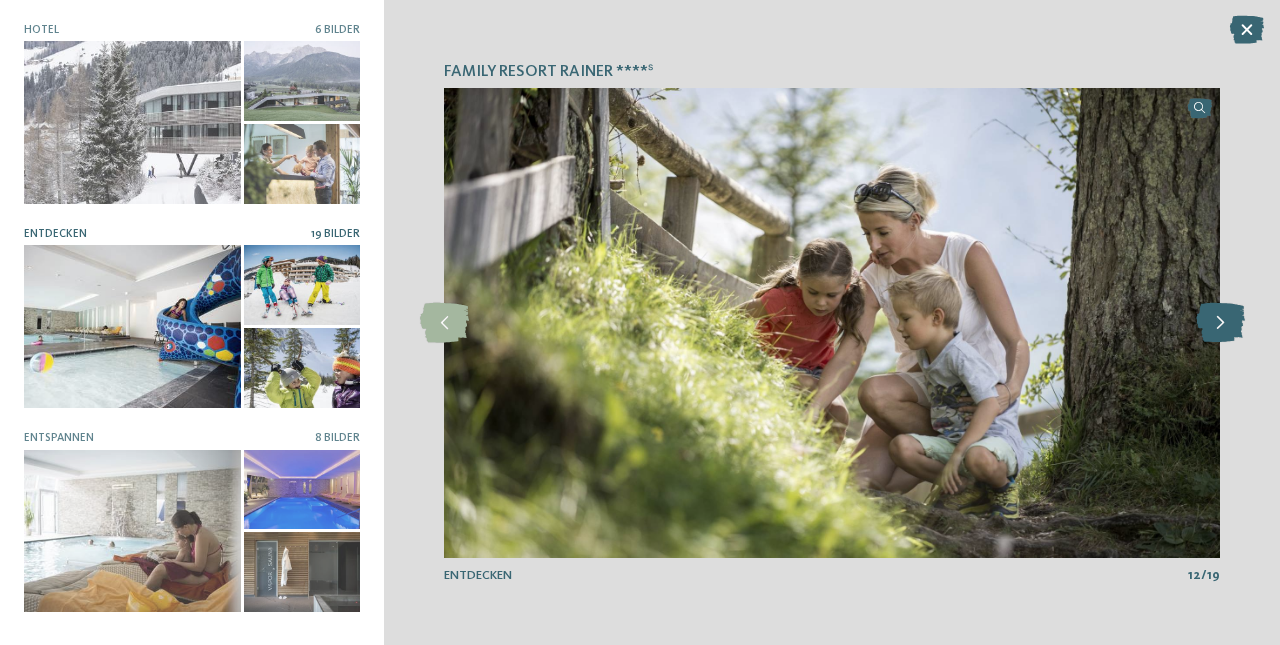 click at bounding box center (1220, 323) 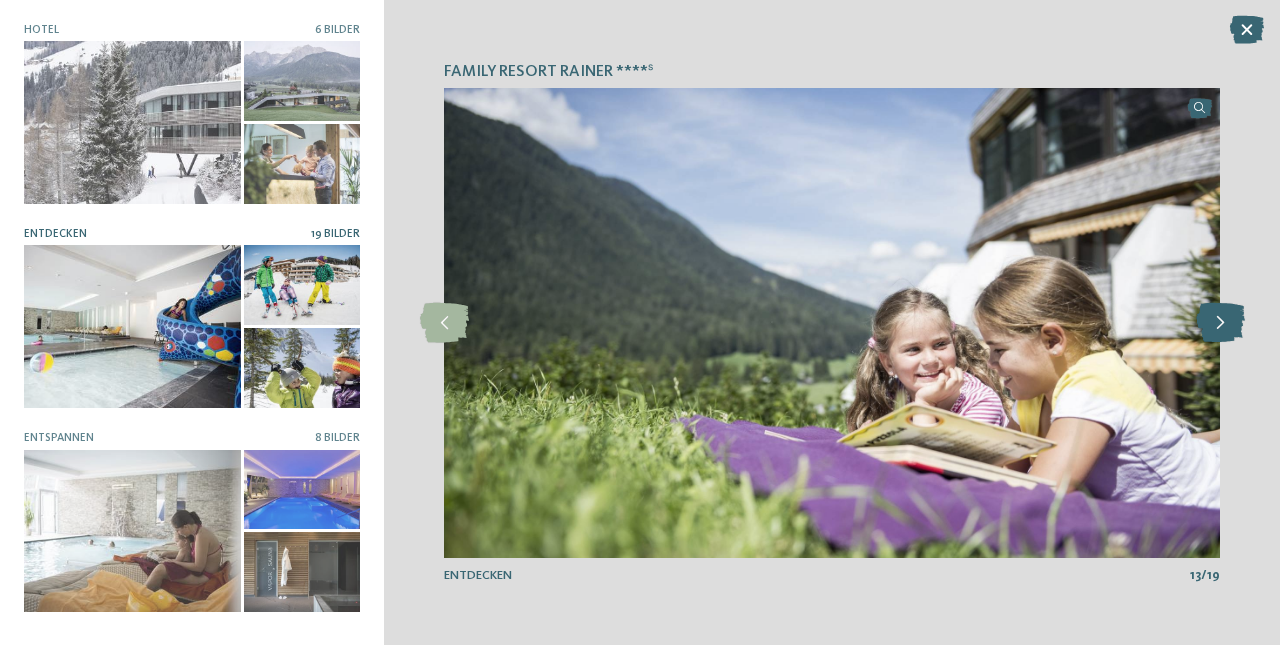 click at bounding box center [1220, 323] 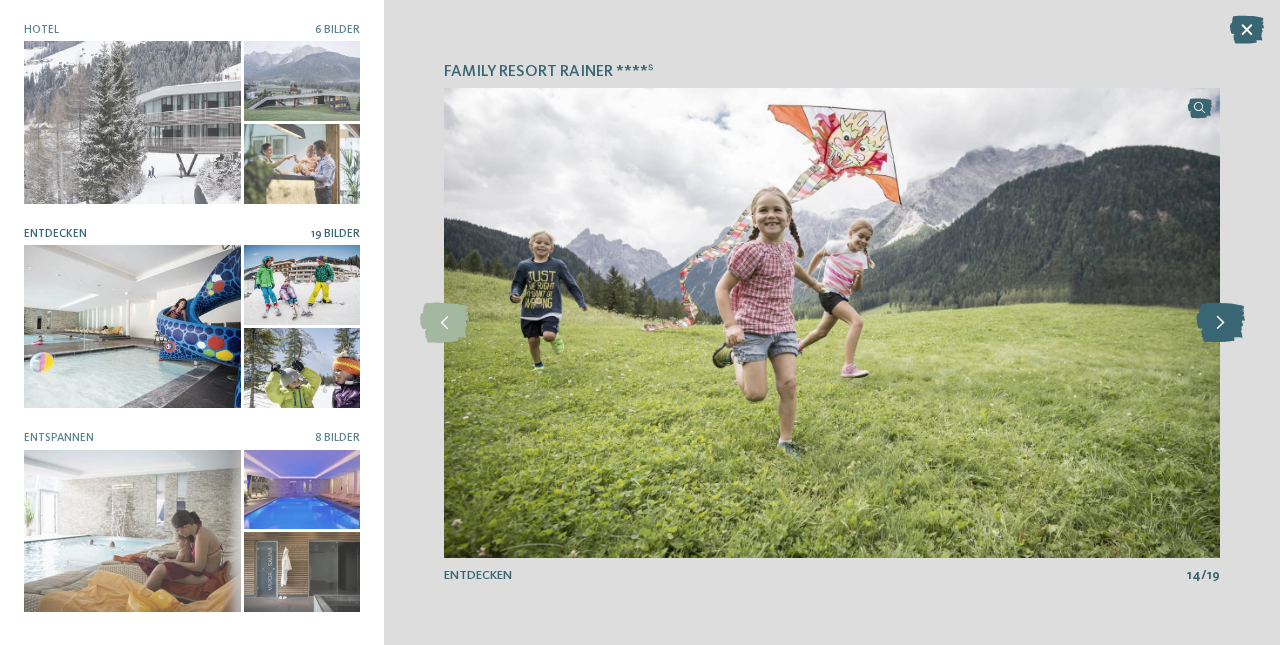 click at bounding box center [1220, 323] 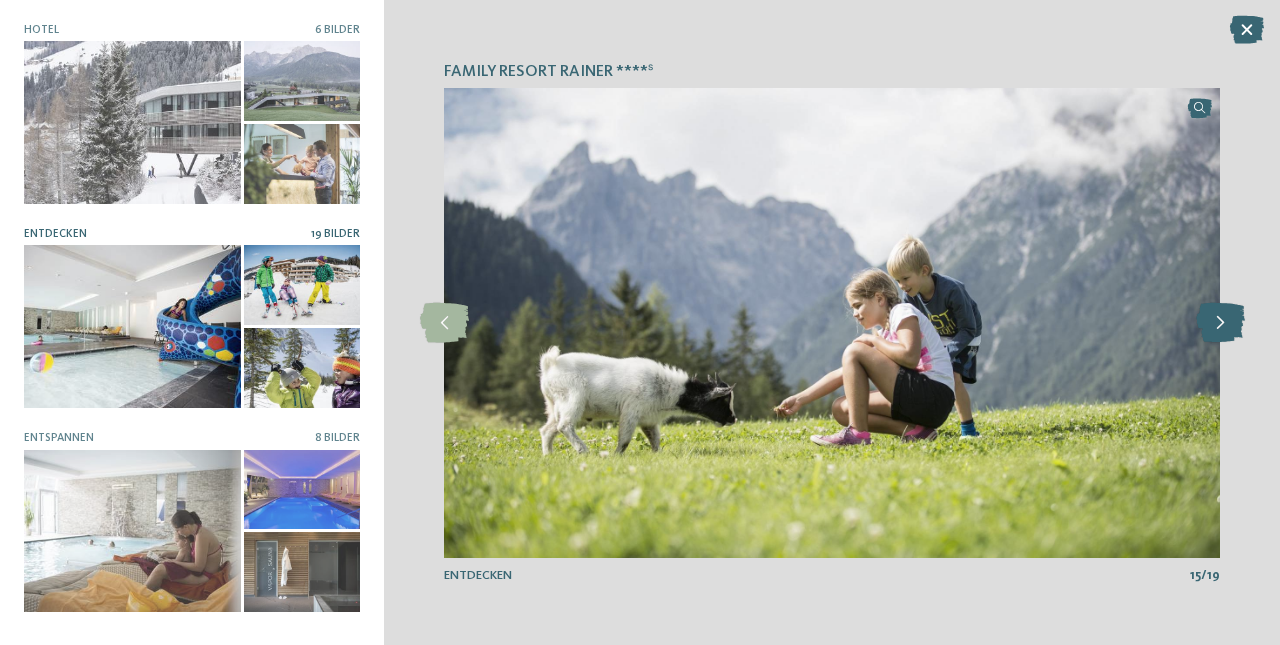 click at bounding box center (1220, 323) 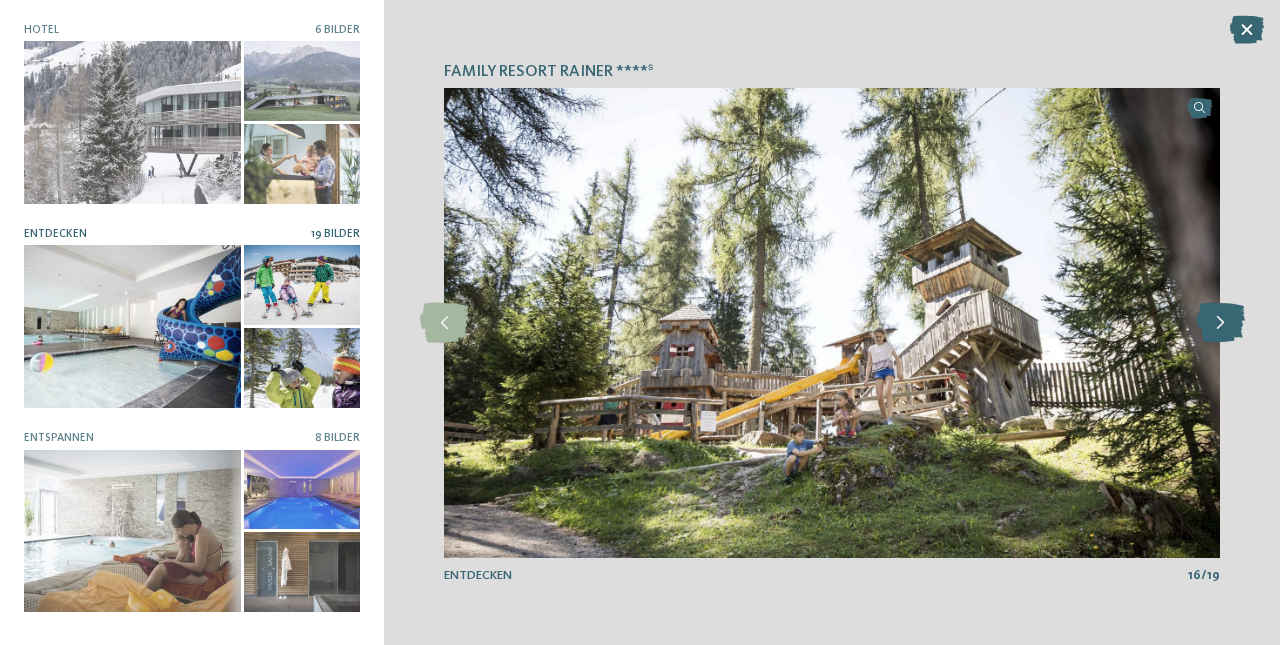 click at bounding box center (1220, 323) 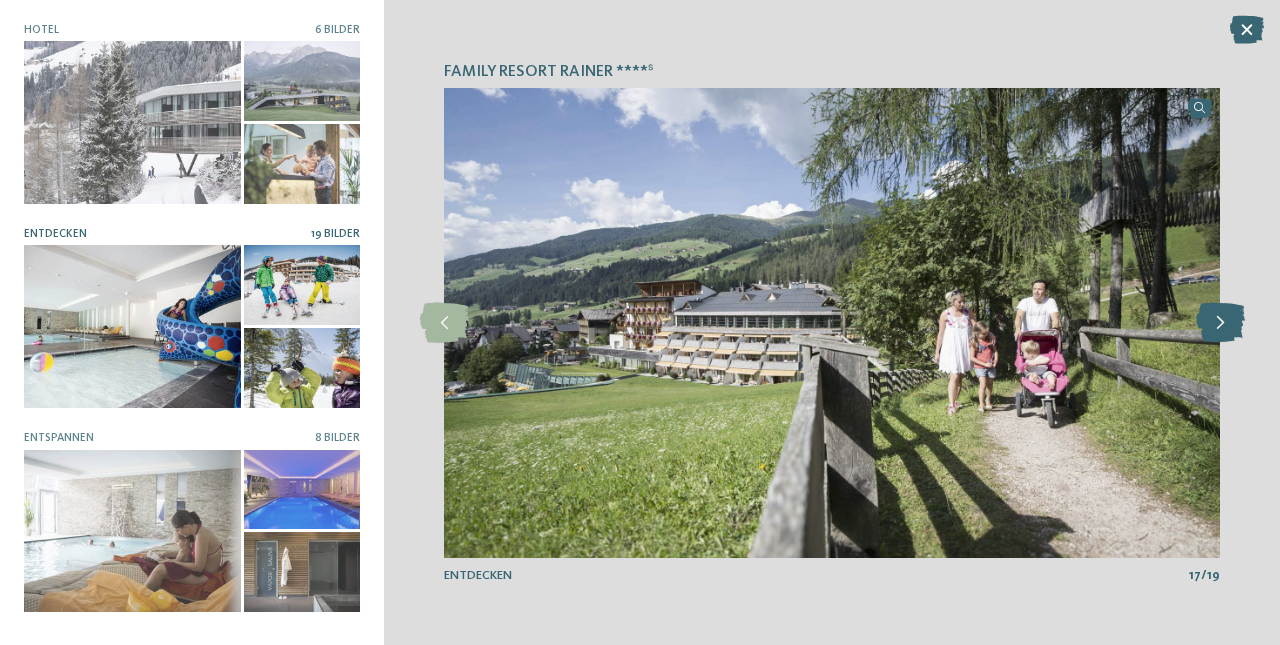 click at bounding box center (1220, 323) 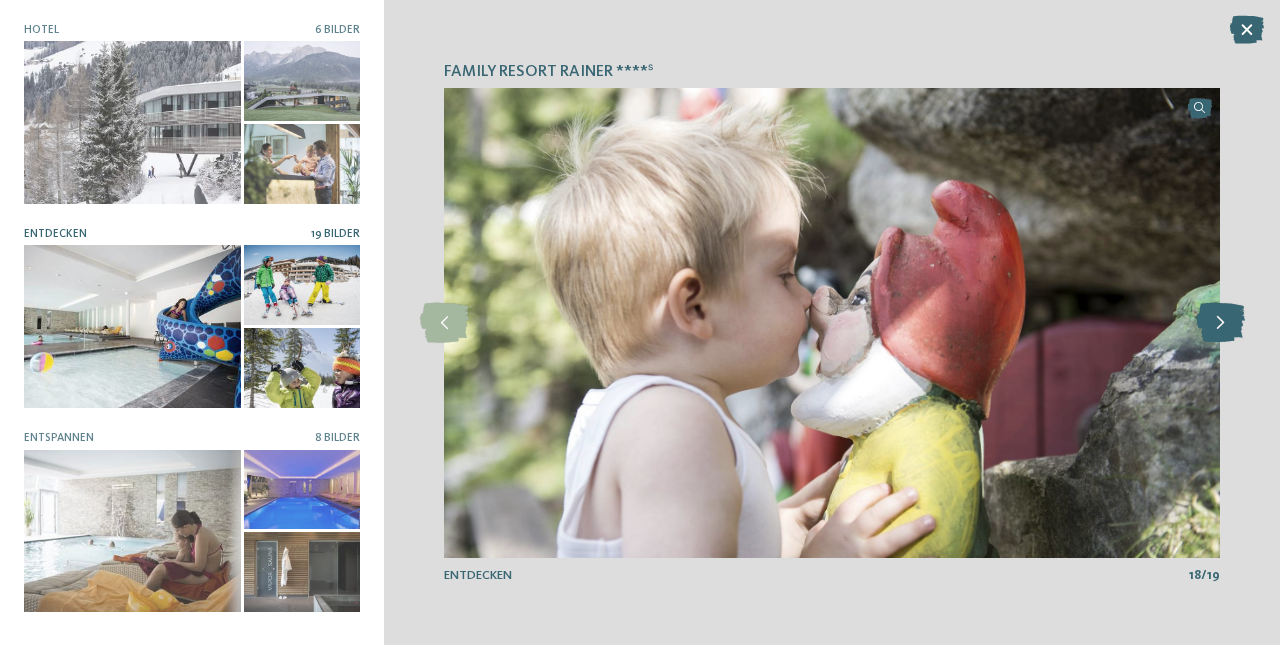 click at bounding box center [1220, 323] 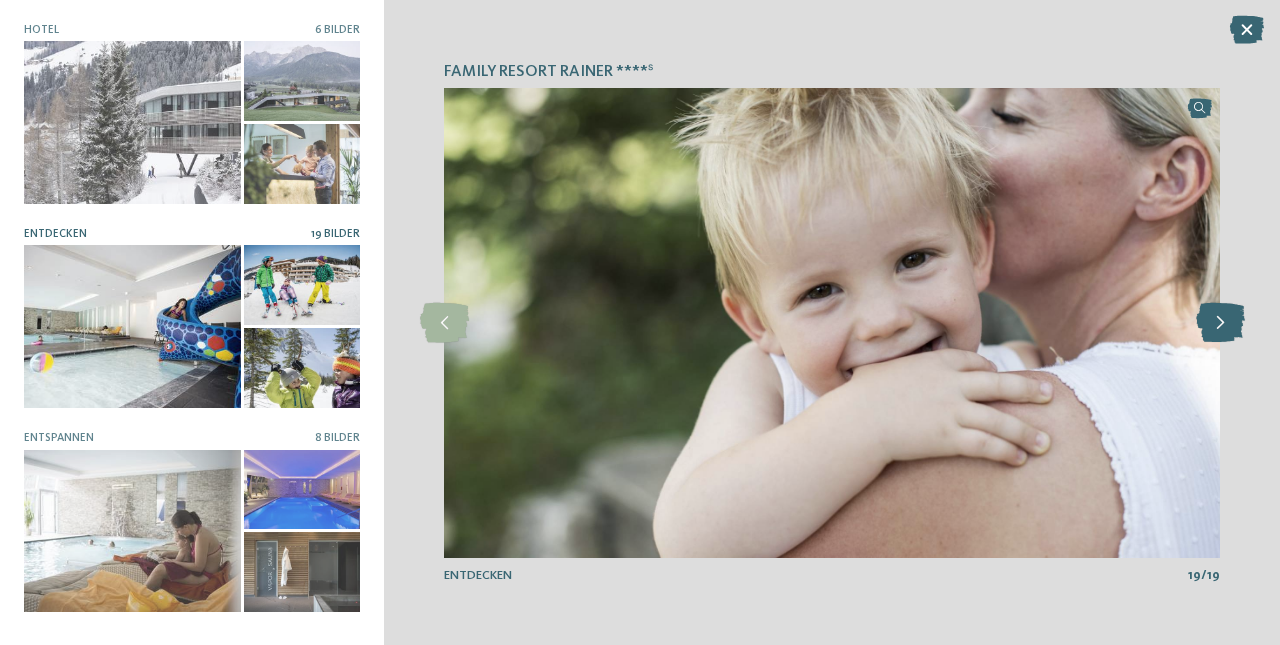 click at bounding box center [1220, 323] 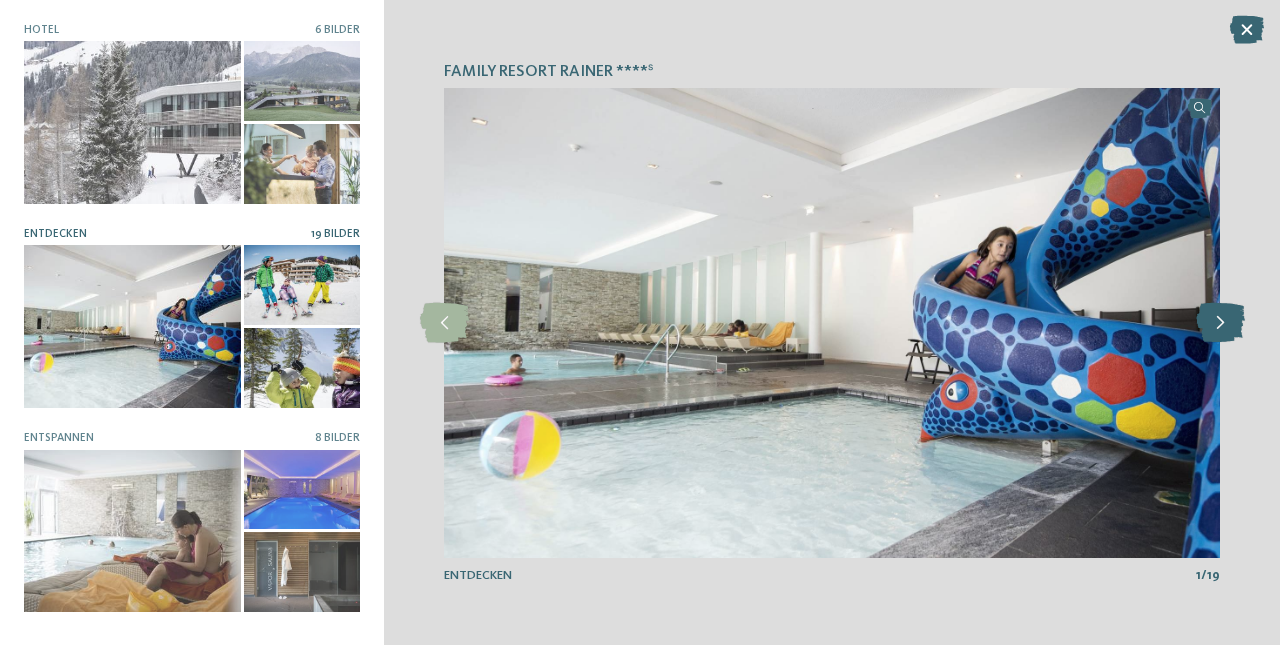 click at bounding box center (1220, 323) 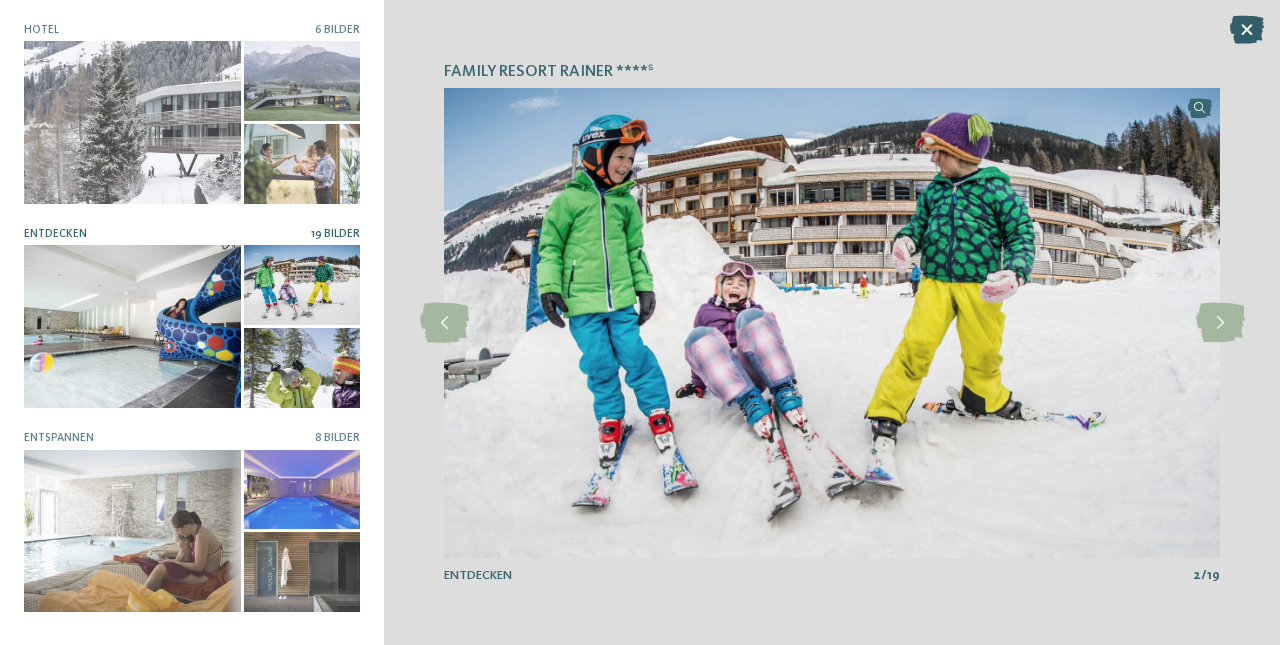 click at bounding box center (1247, 30) 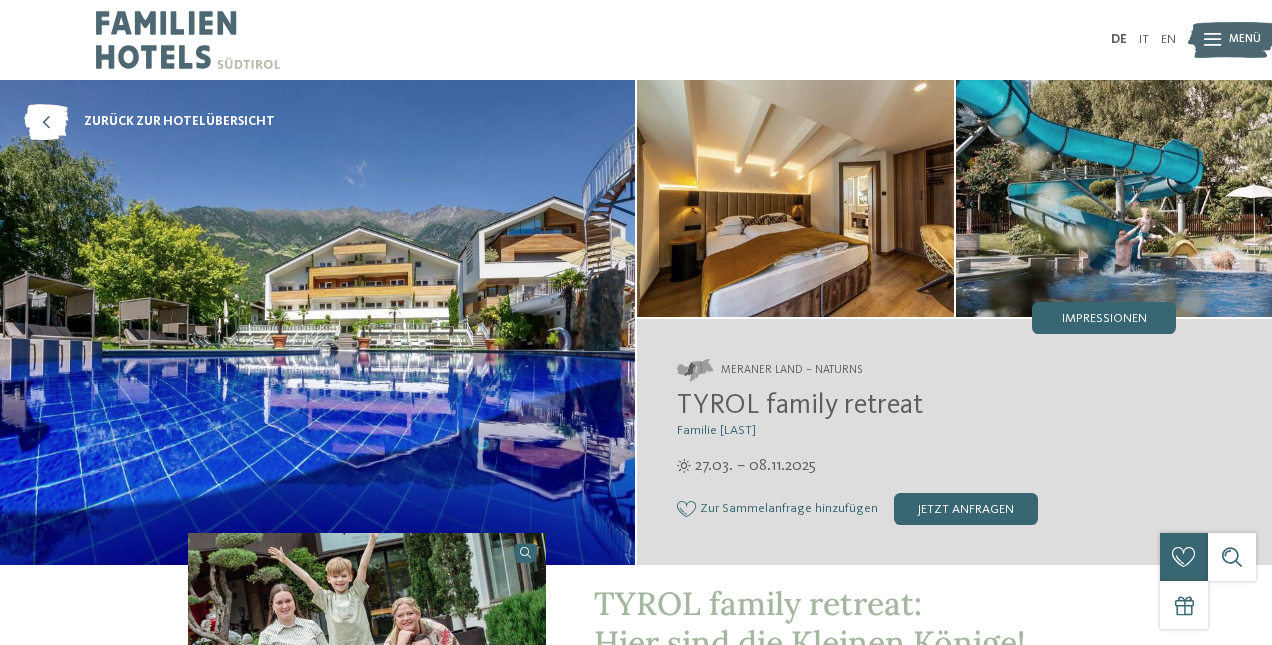 scroll, scrollTop: 0, scrollLeft: 0, axis: both 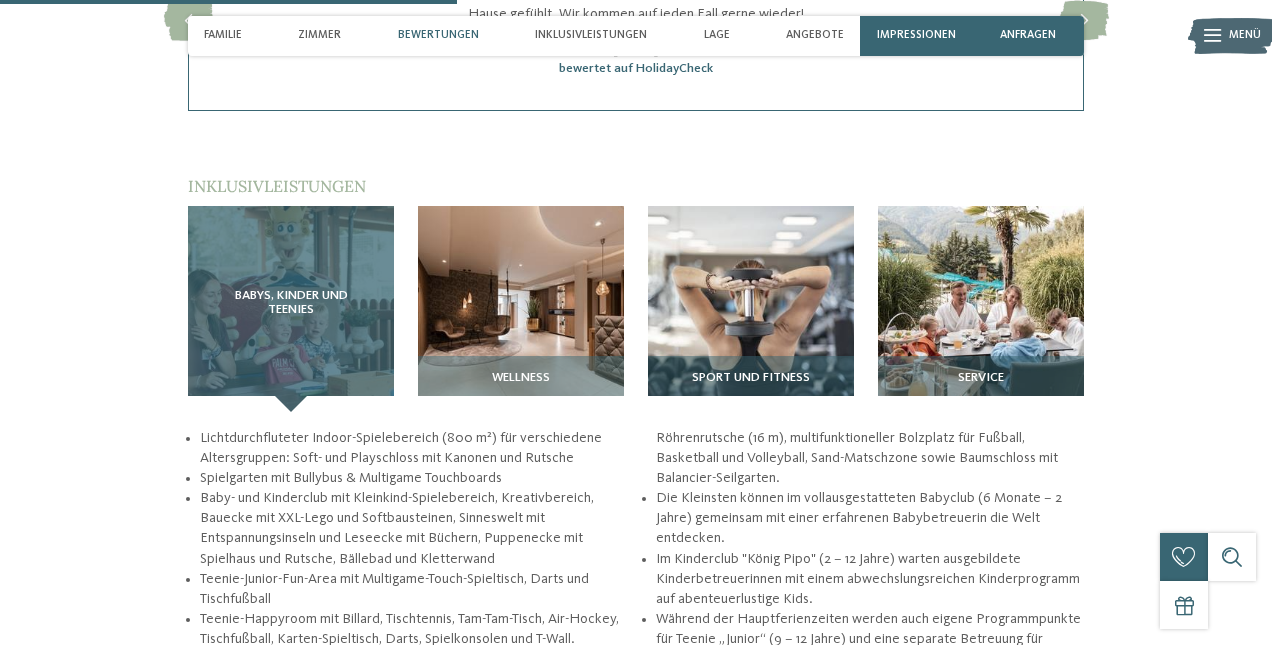 click on "Babys, Kinder und Teenies" at bounding box center (291, 309) 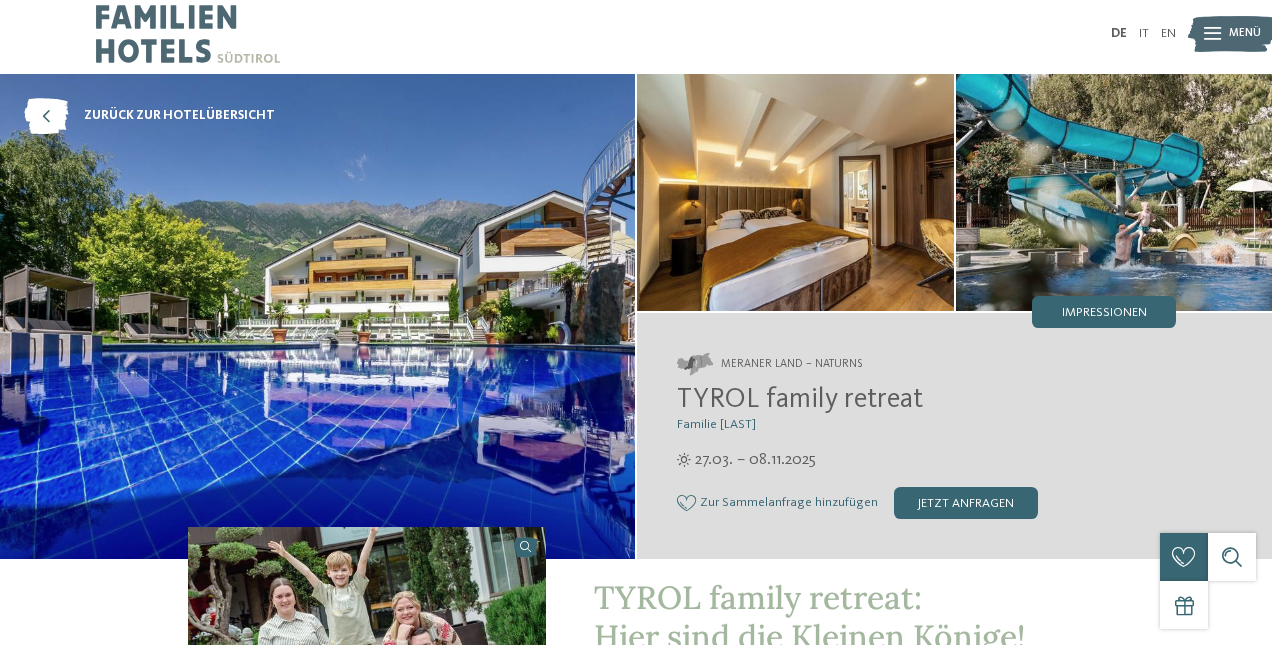 scroll, scrollTop: 0, scrollLeft: 0, axis: both 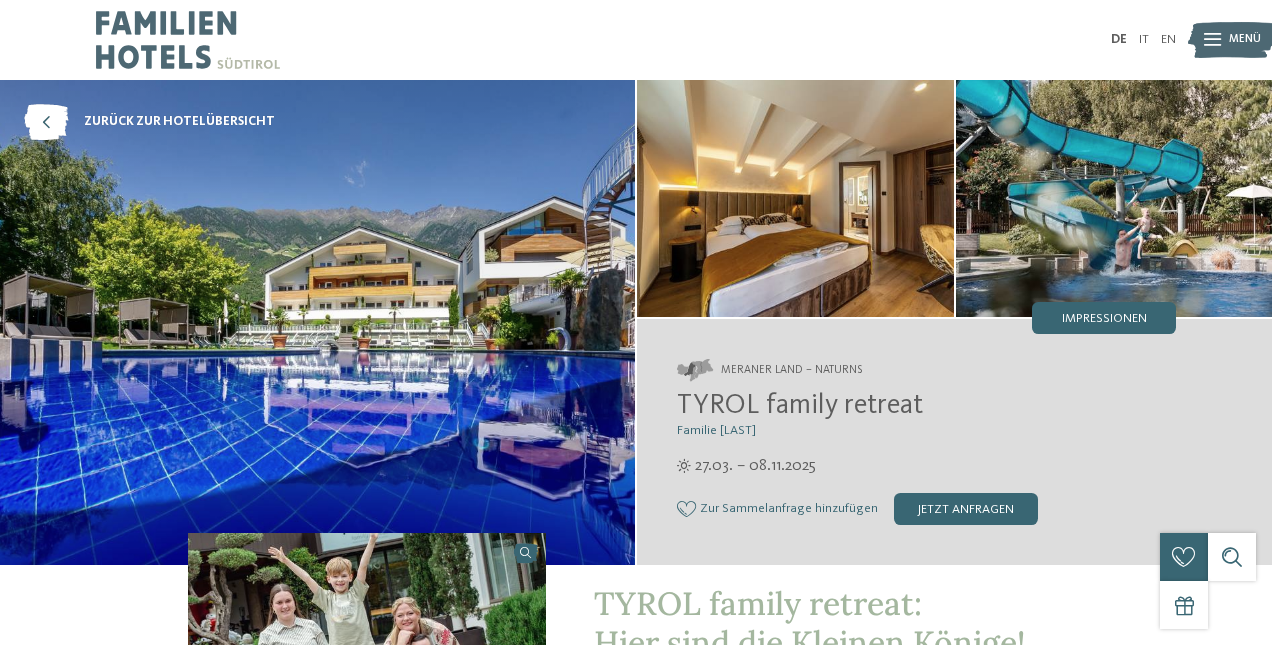 click at bounding box center [317, 322] 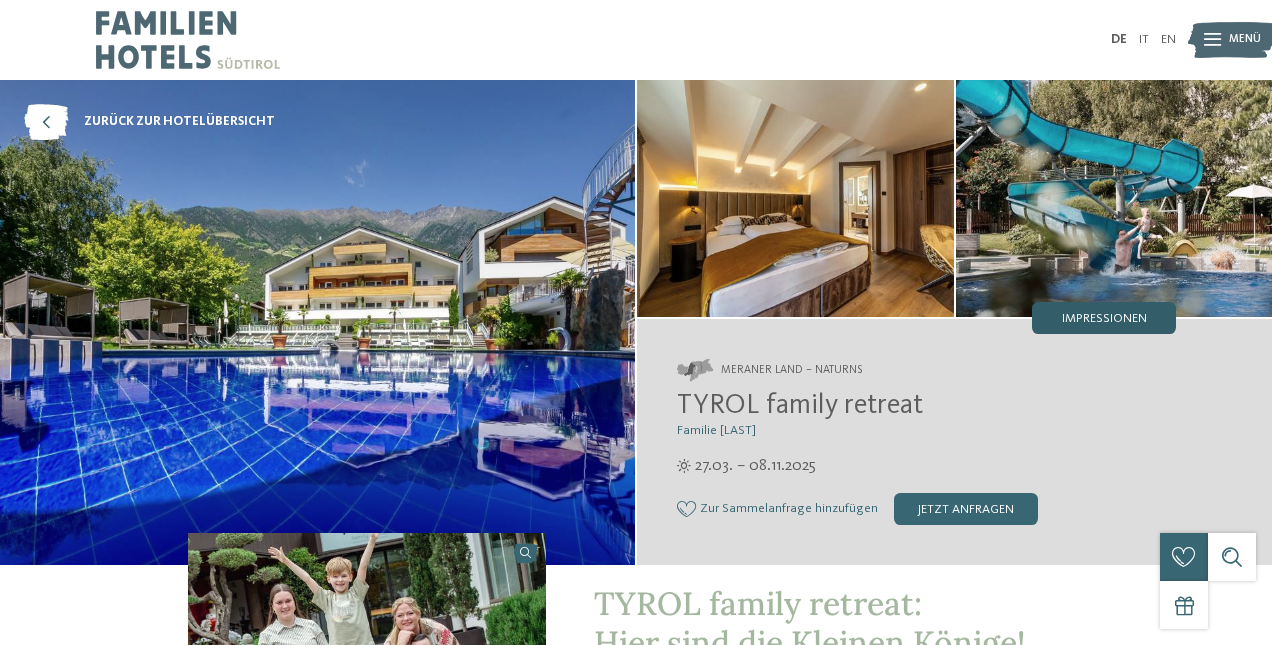 click on "Impressionen" at bounding box center [1104, 319] 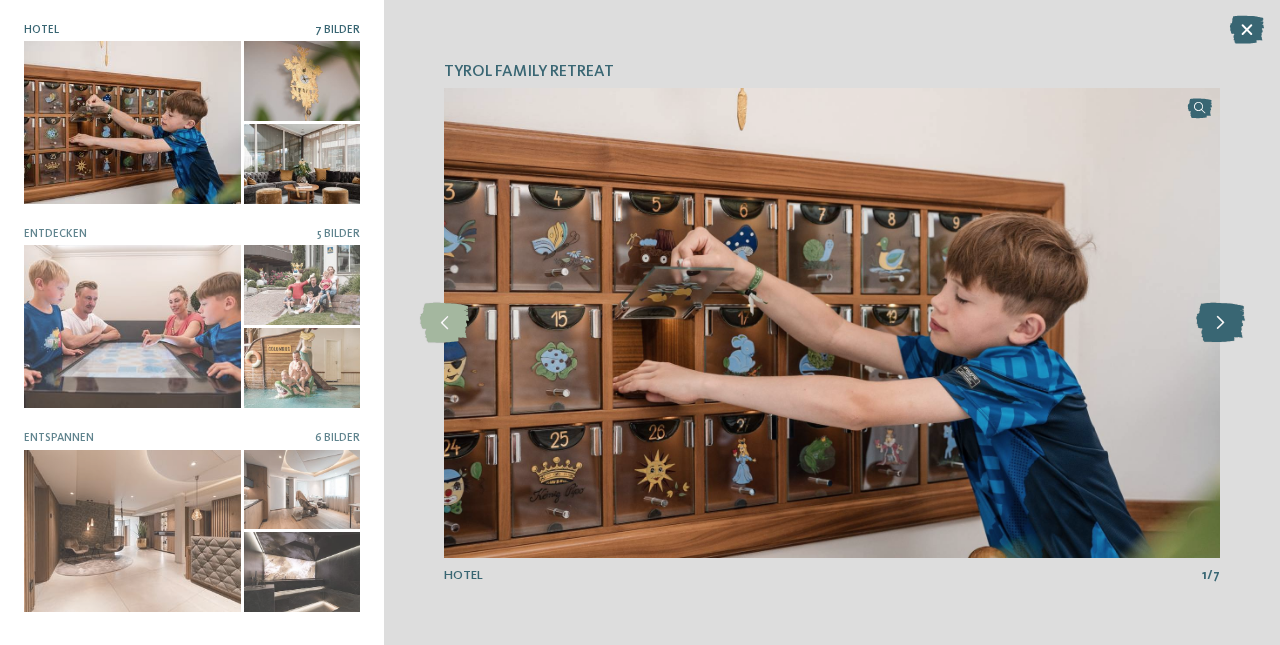 click at bounding box center [1220, 323] 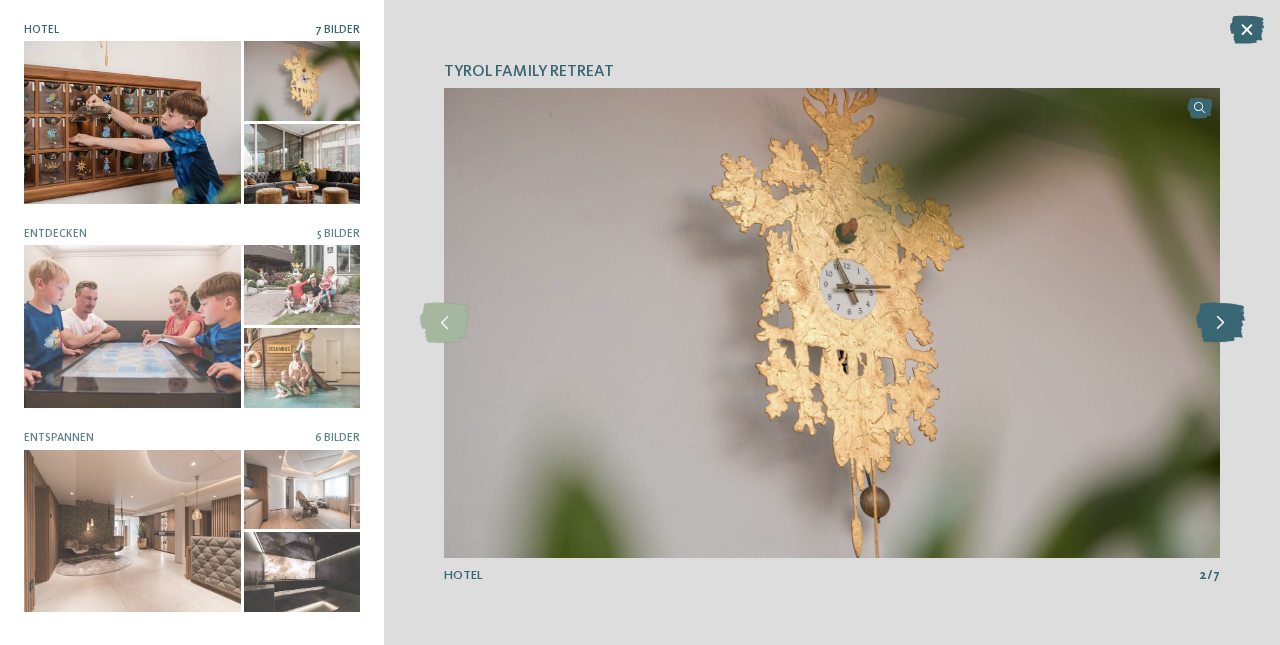 click at bounding box center [1220, 323] 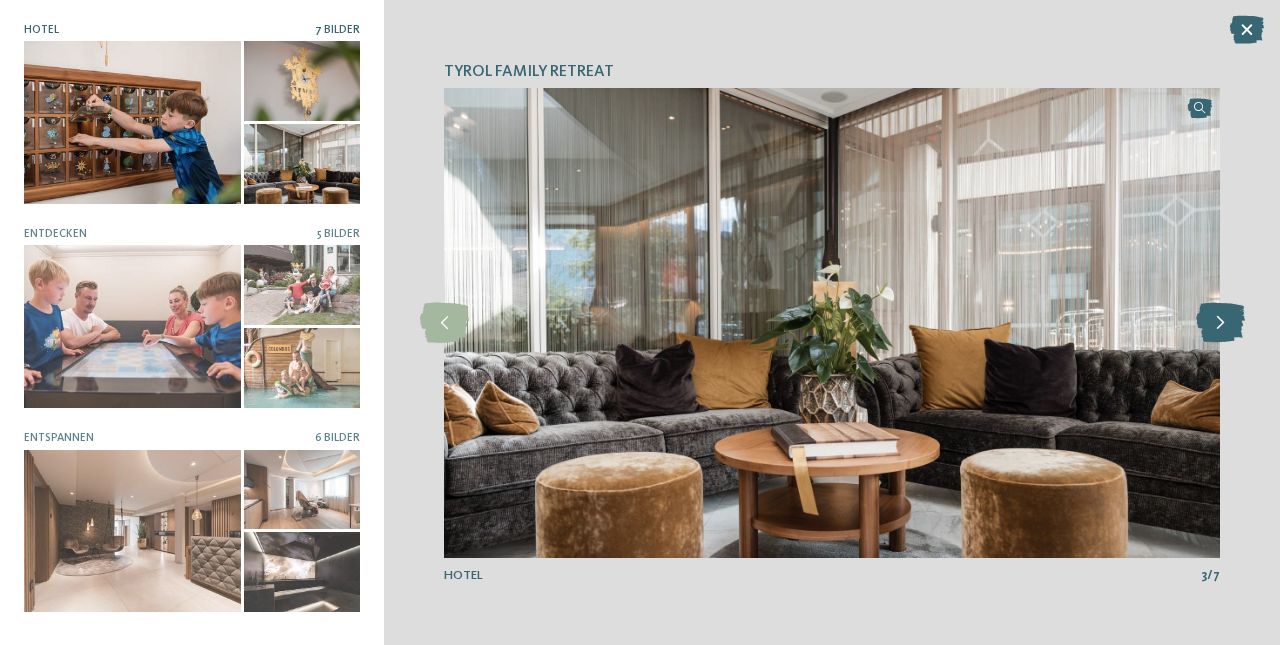 click at bounding box center (1220, 323) 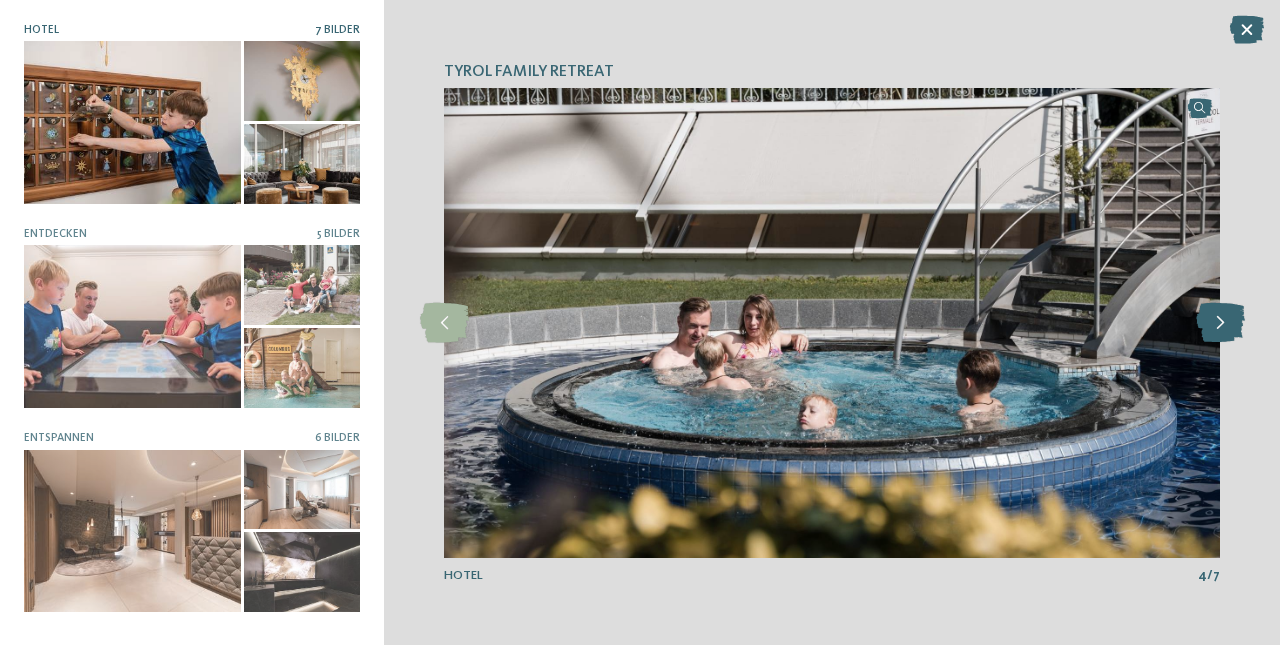 click at bounding box center [1220, 323] 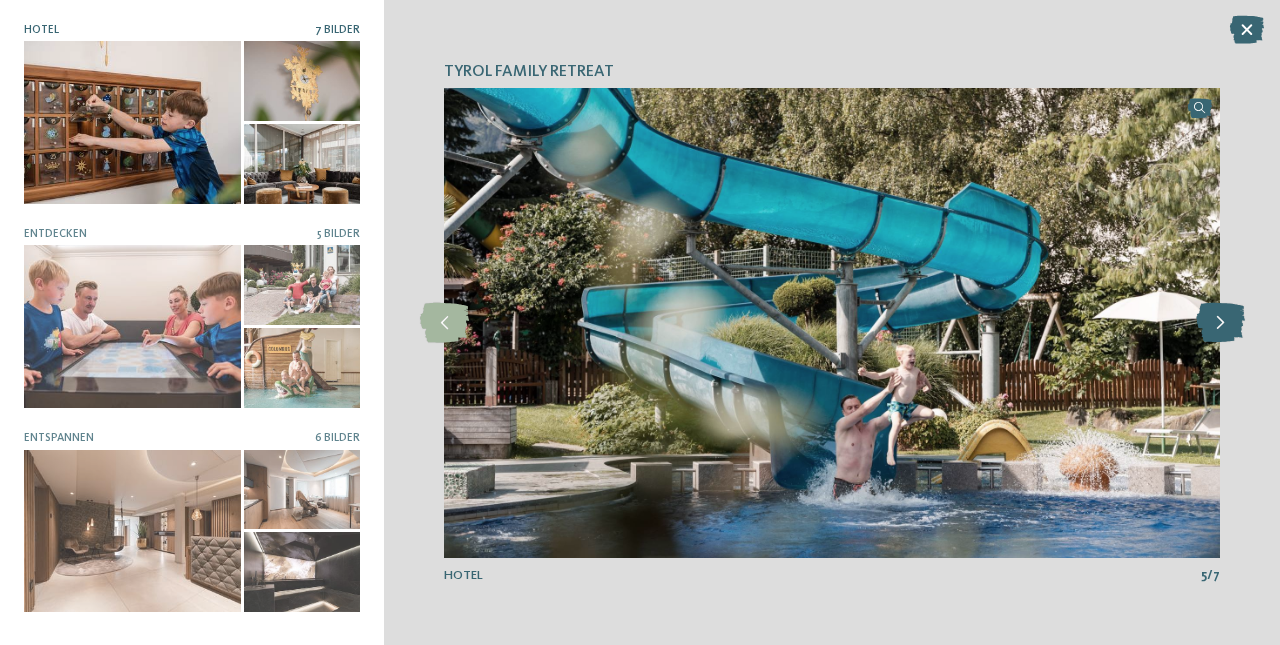 click at bounding box center (1220, 323) 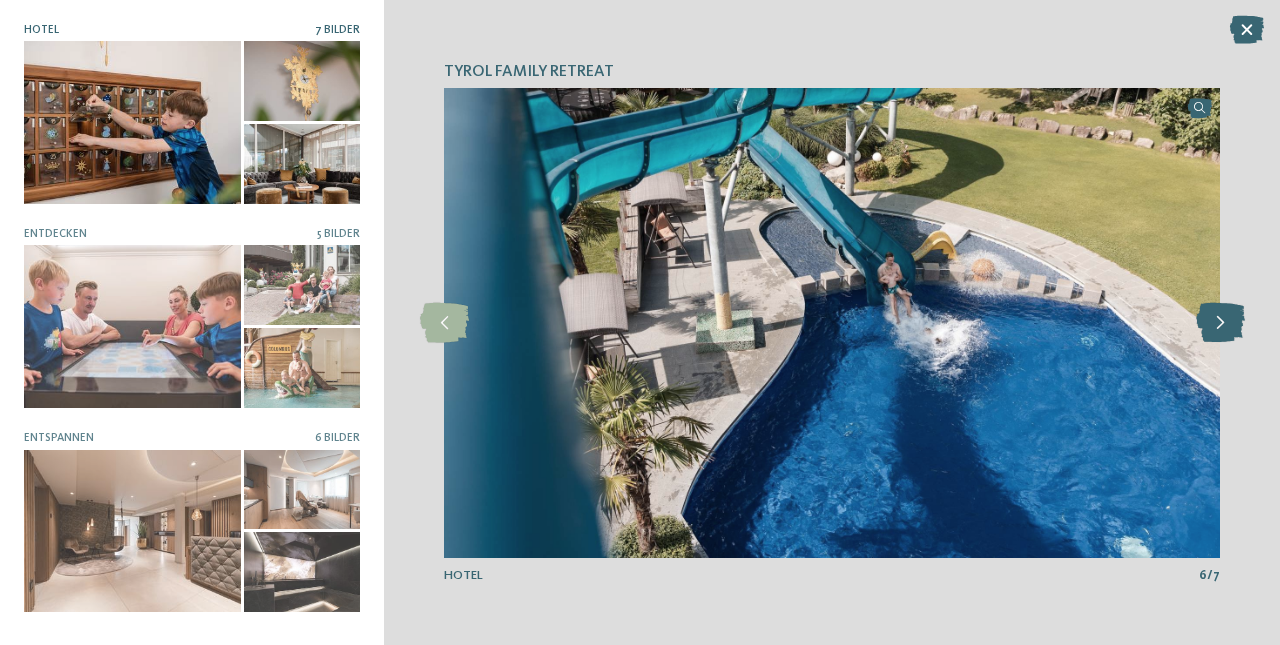 click at bounding box center [1220, 323] 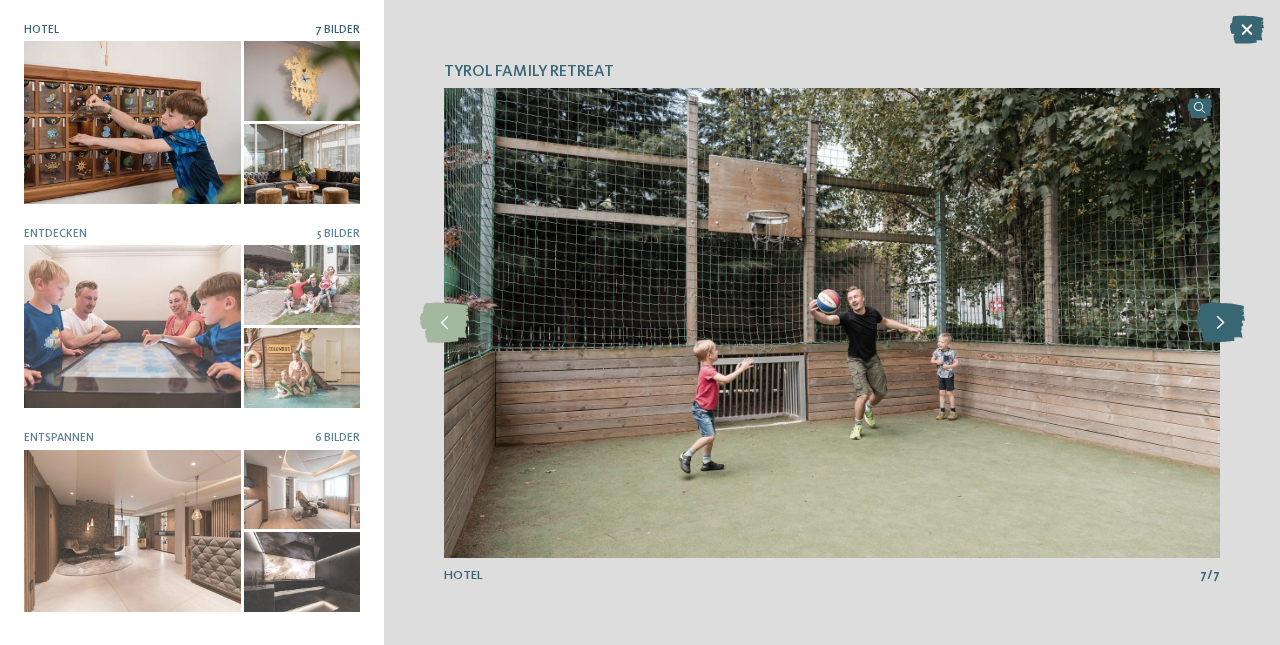 click at bounding box center [1220, 323] 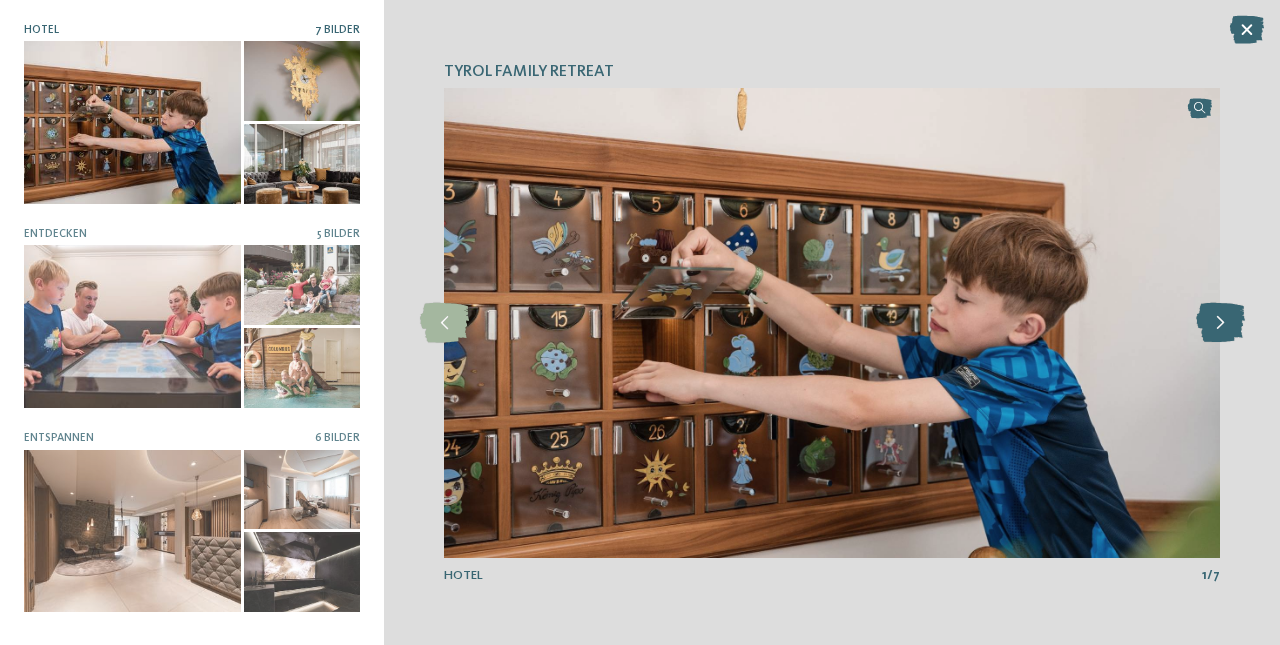 click at bounding box center [1220, 323] 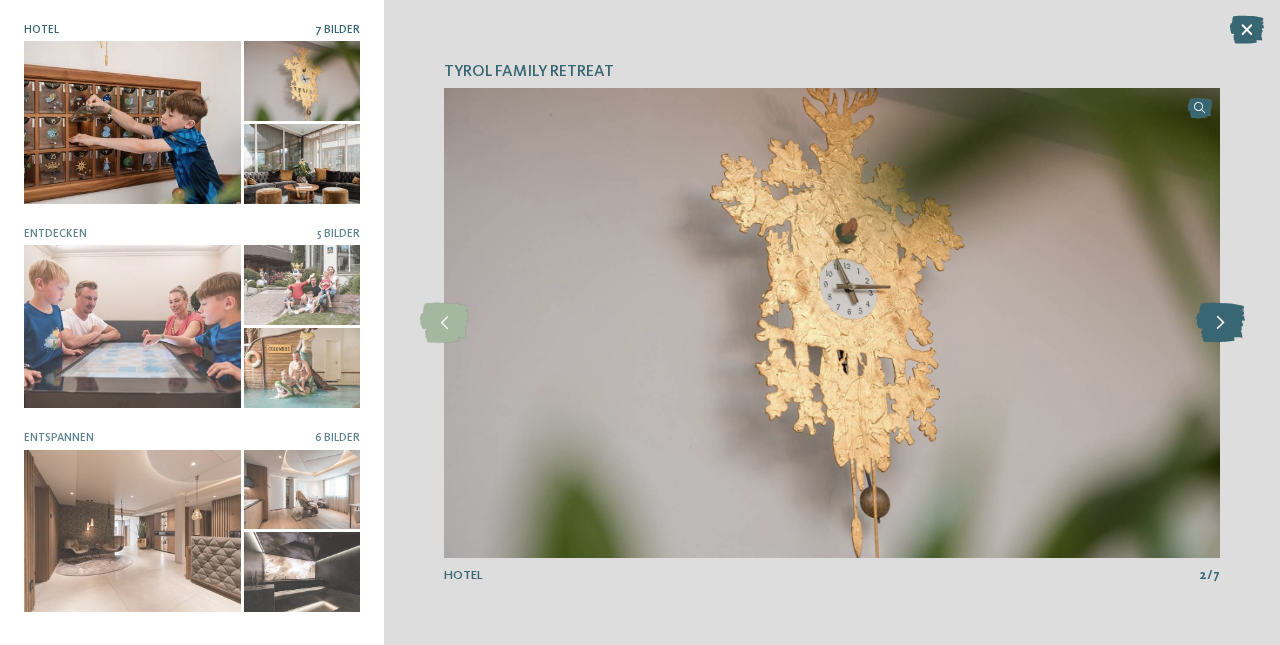 click at bounding box center [1220, 323] 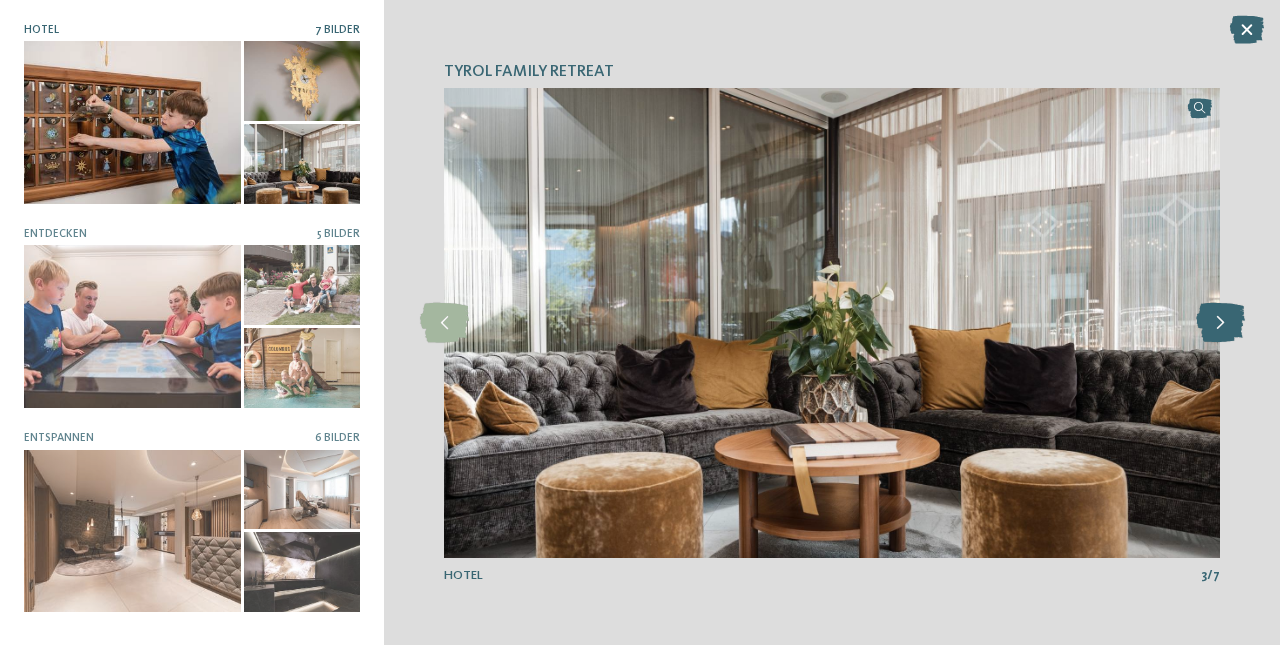 click at bounding box center [1220, 323] 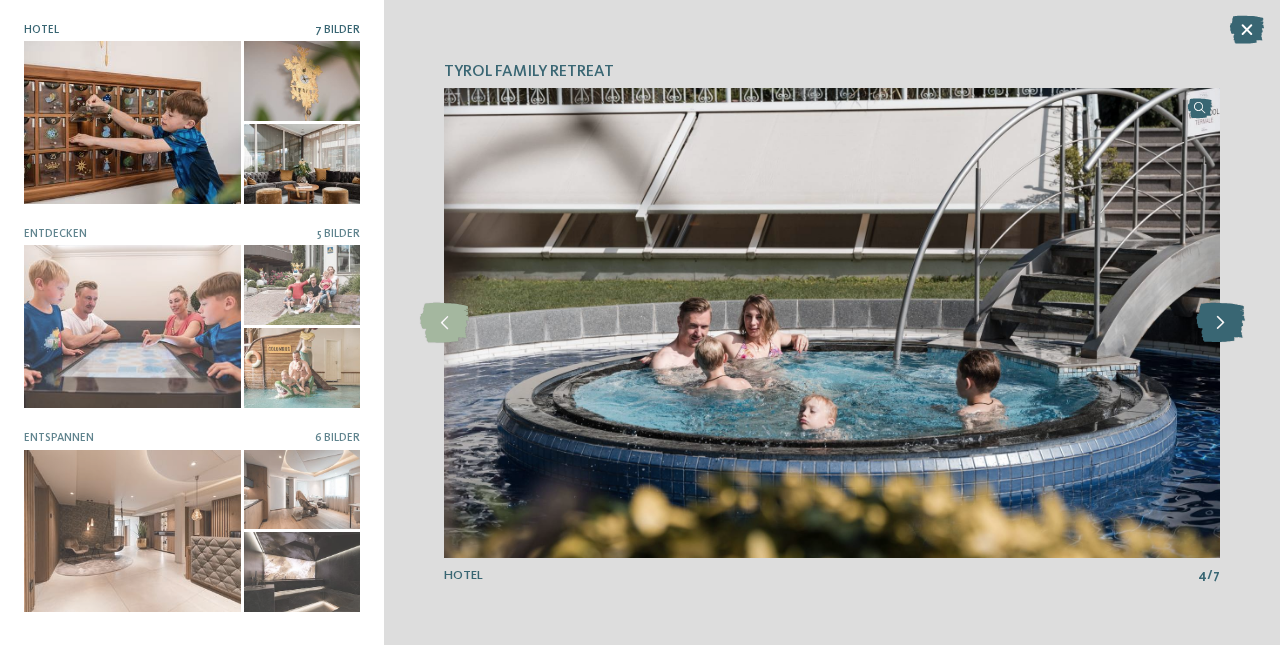 click at bounding box center [1220, 323] 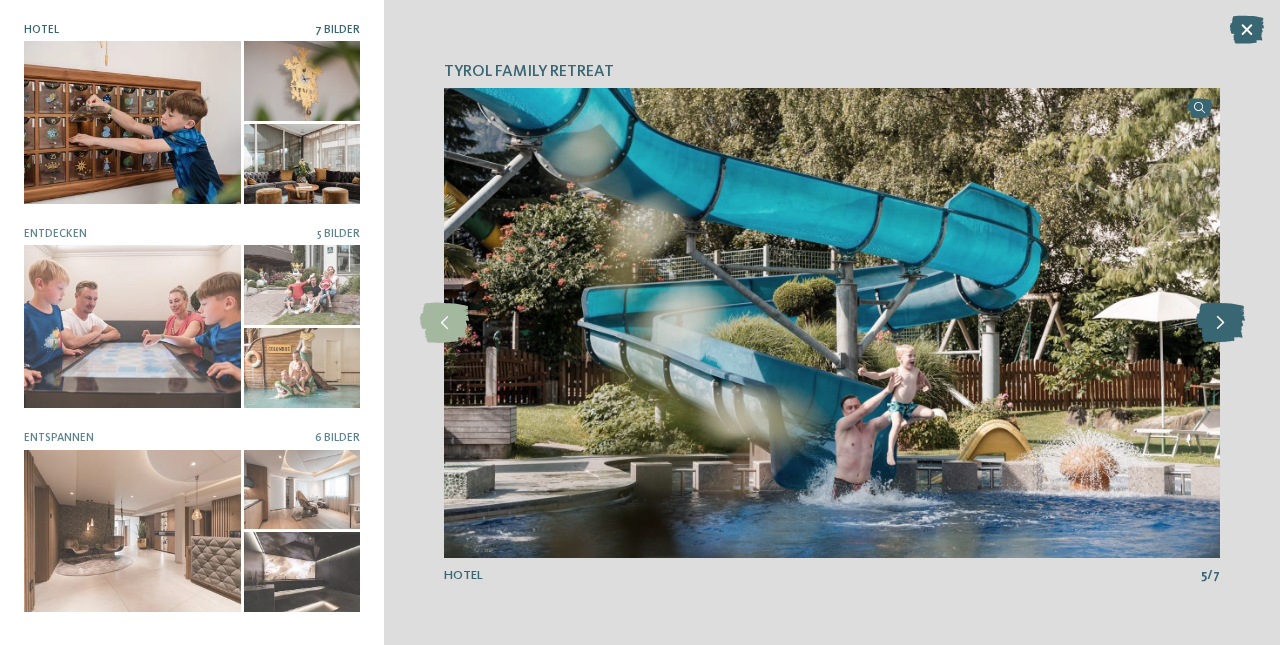 click at bounding box center [1220, 323] 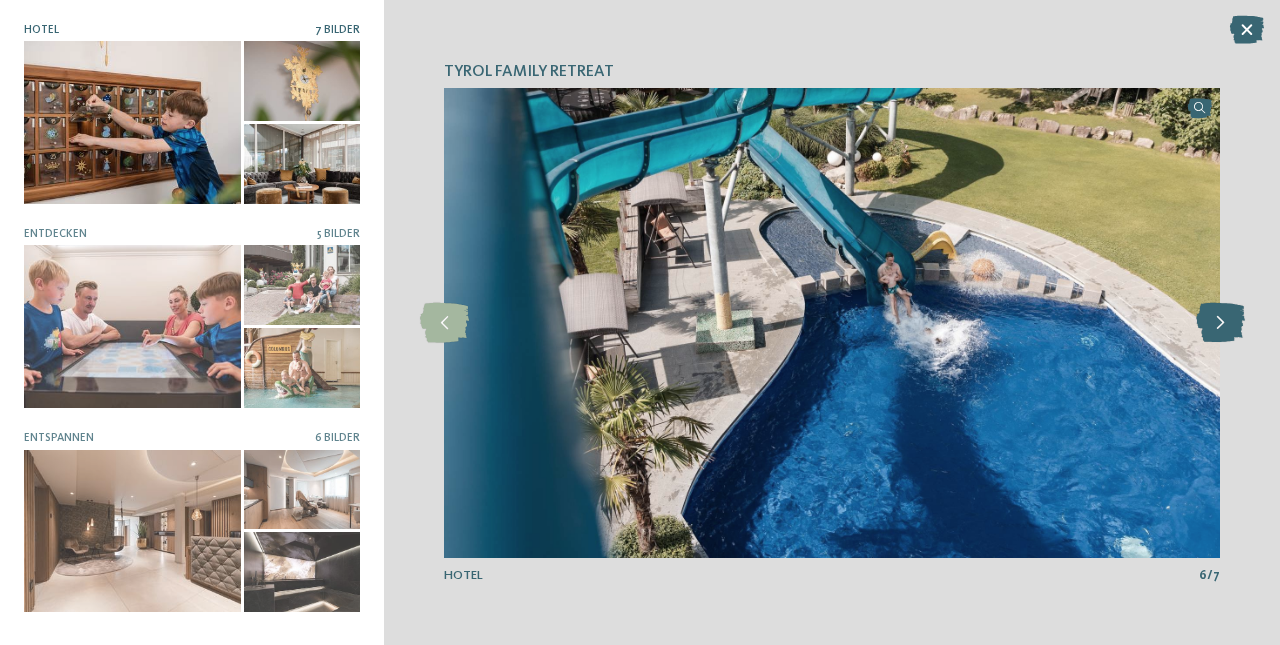 click at bounding box center (1220, 323) 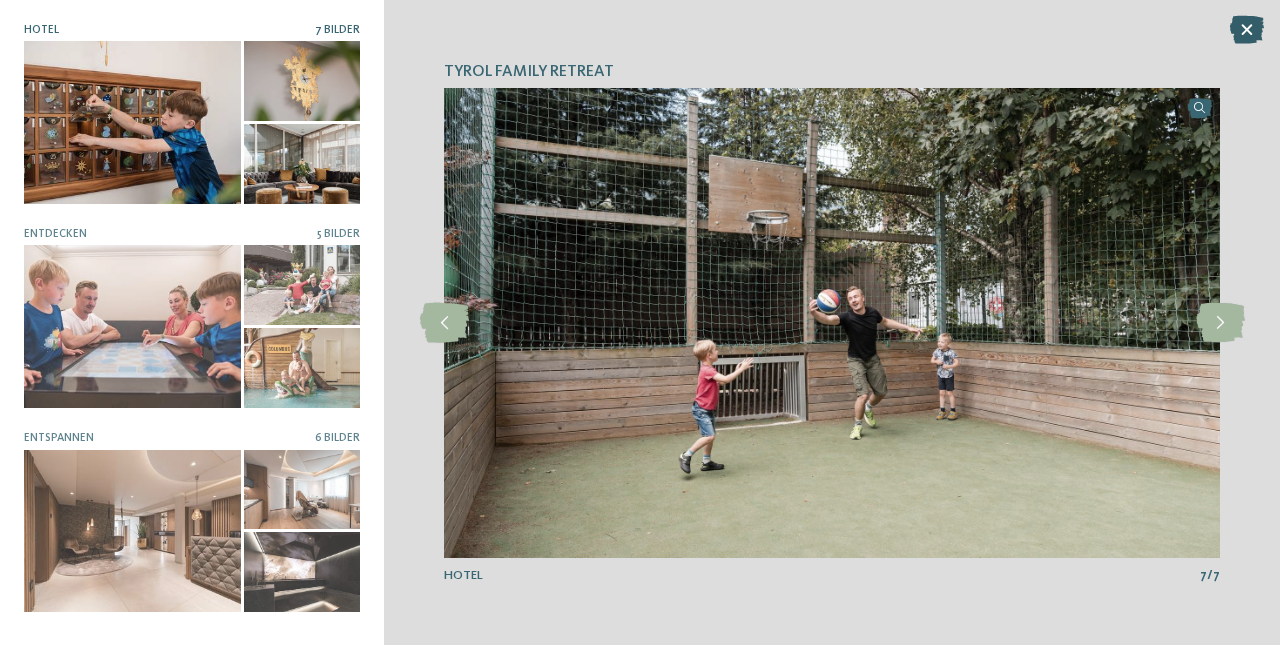 click at bounding box center (1247, 30) 